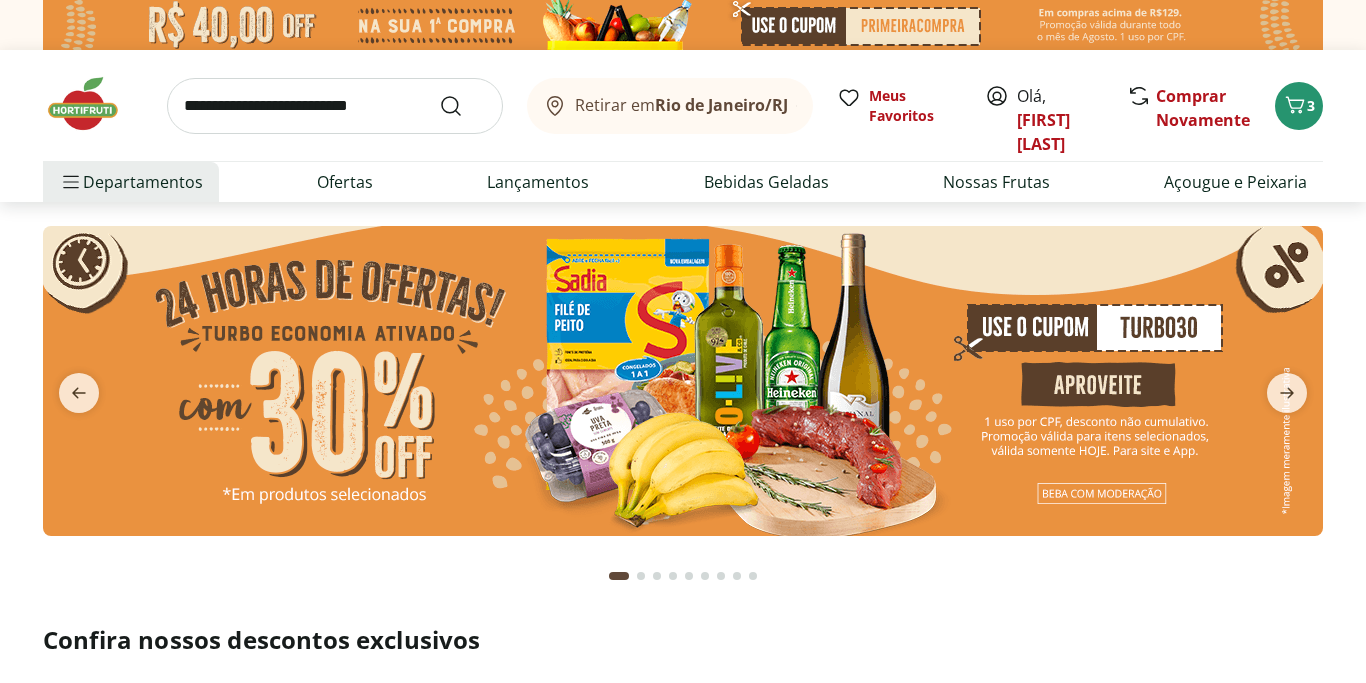 scroll, scrollTop: 0, scrollLeft: 0, axis: both 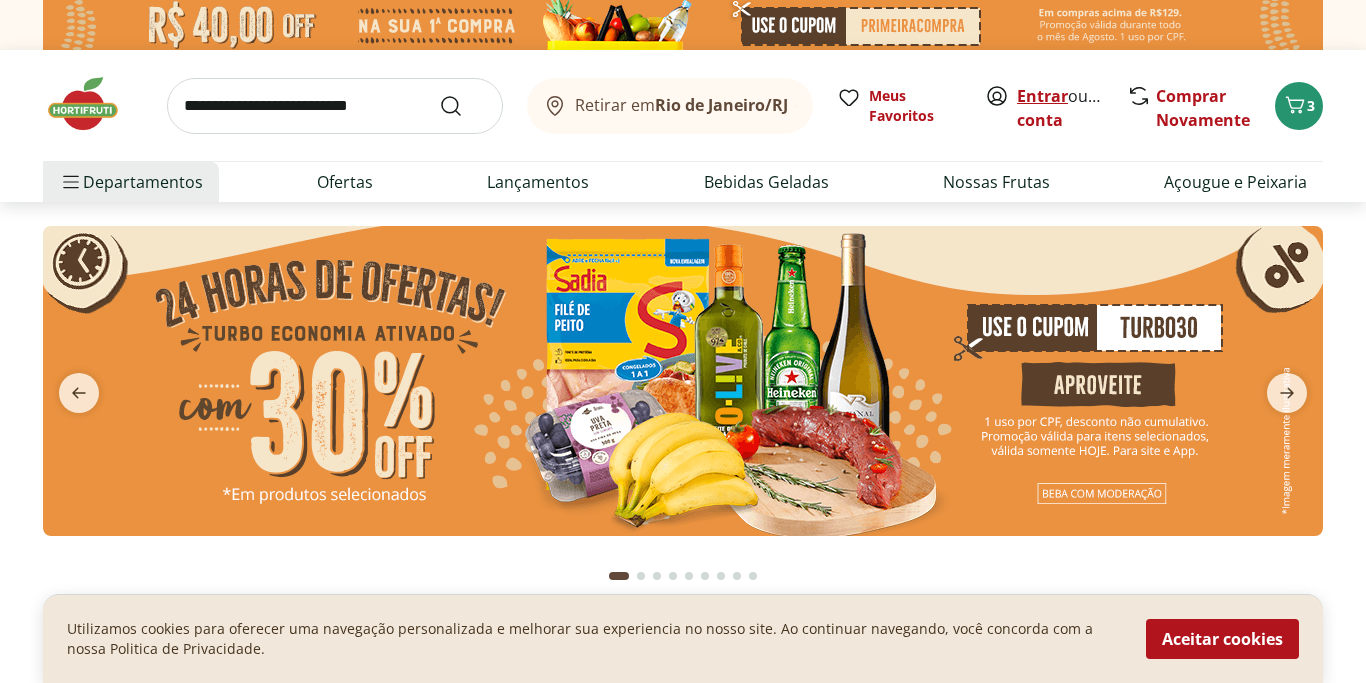 click on "Entrar" at bounding box center [1042, 96] 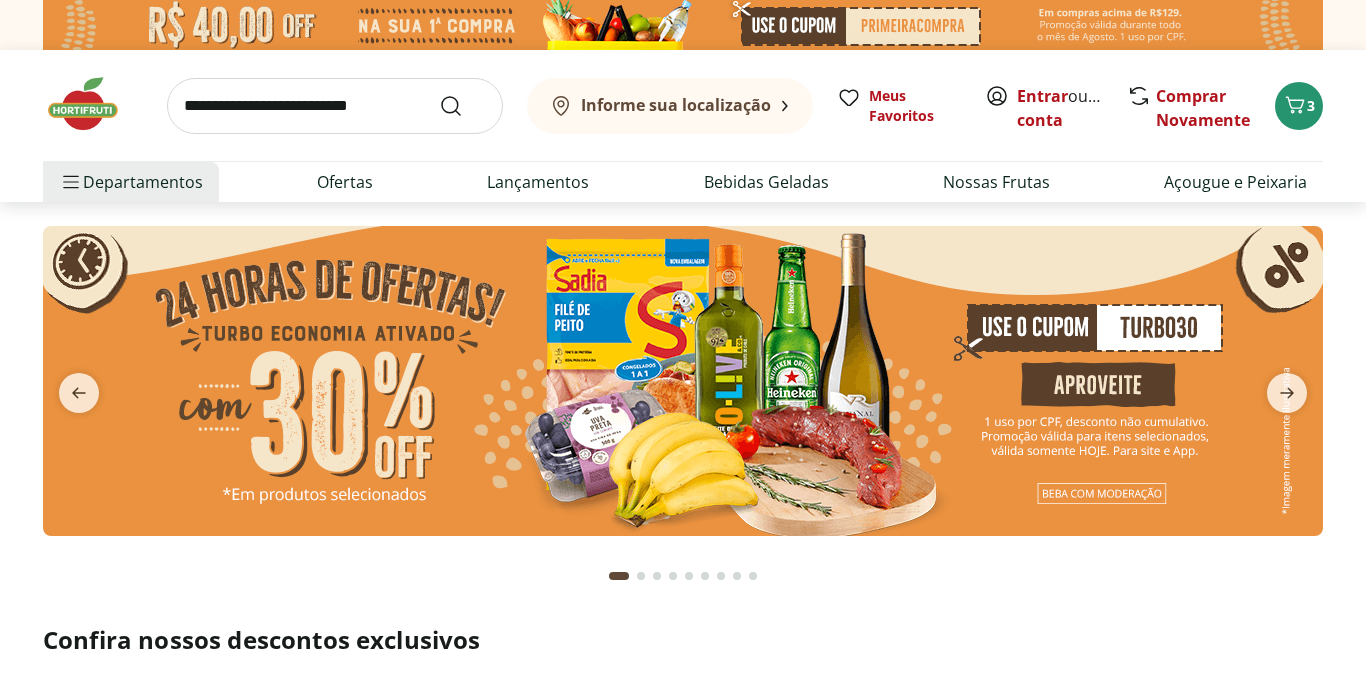 scroll, scrollTop: 0, scrollLeft: 0, axis: both 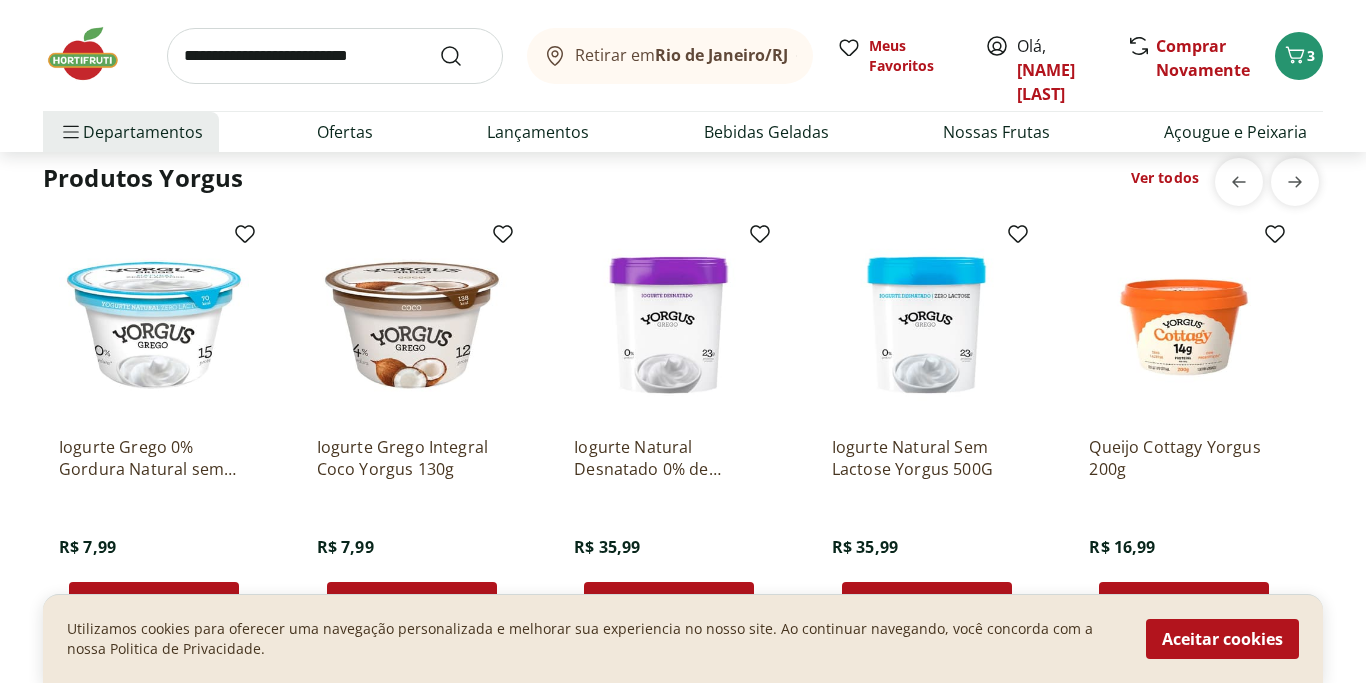 click at bounding box center [927, 325] 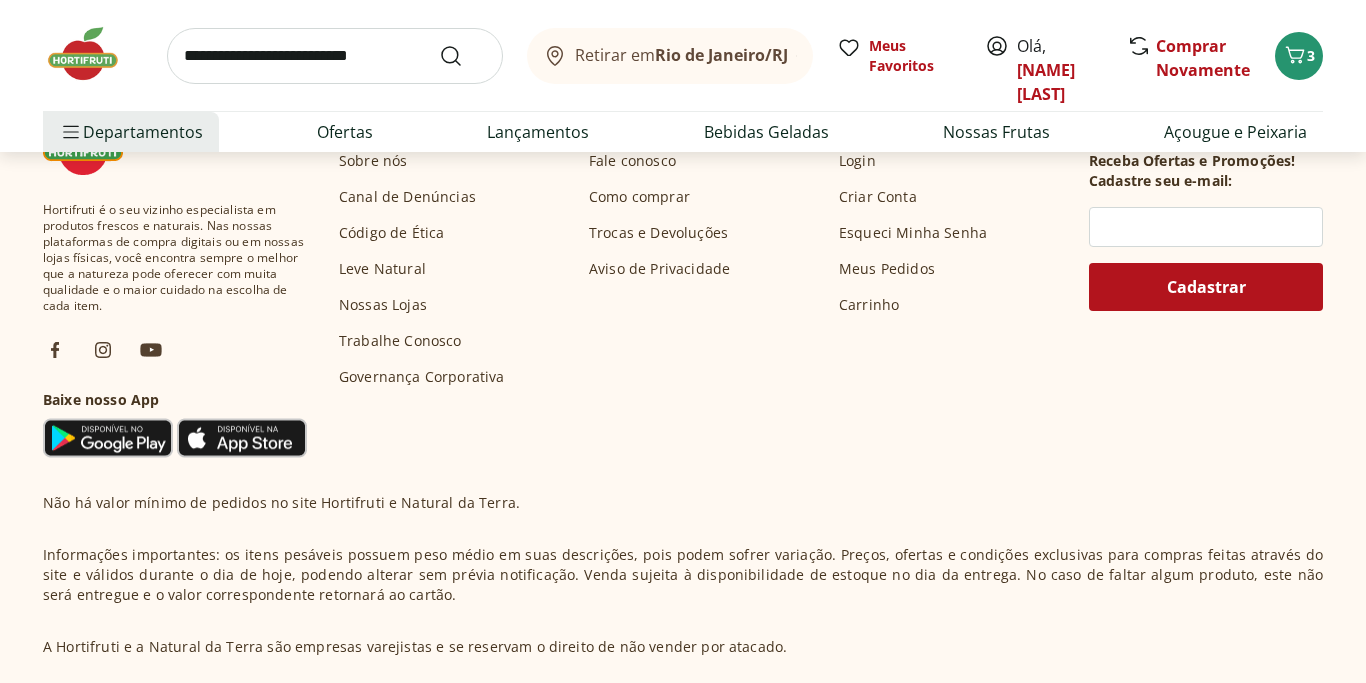 click on "Institucional Sobre nós Canal de Denúncias Código de Ética Leve Natural Nossas Lojas Trabalhe Conosco Governança Corporativa Links Úteis Fale conosco Como comprar Trocas e Devoluções Aviso de Privacidade Acesso Login Criar Conta Esqueci Minha Senha Meus Pedidos Carrinho" at bounding box center [706, 251] 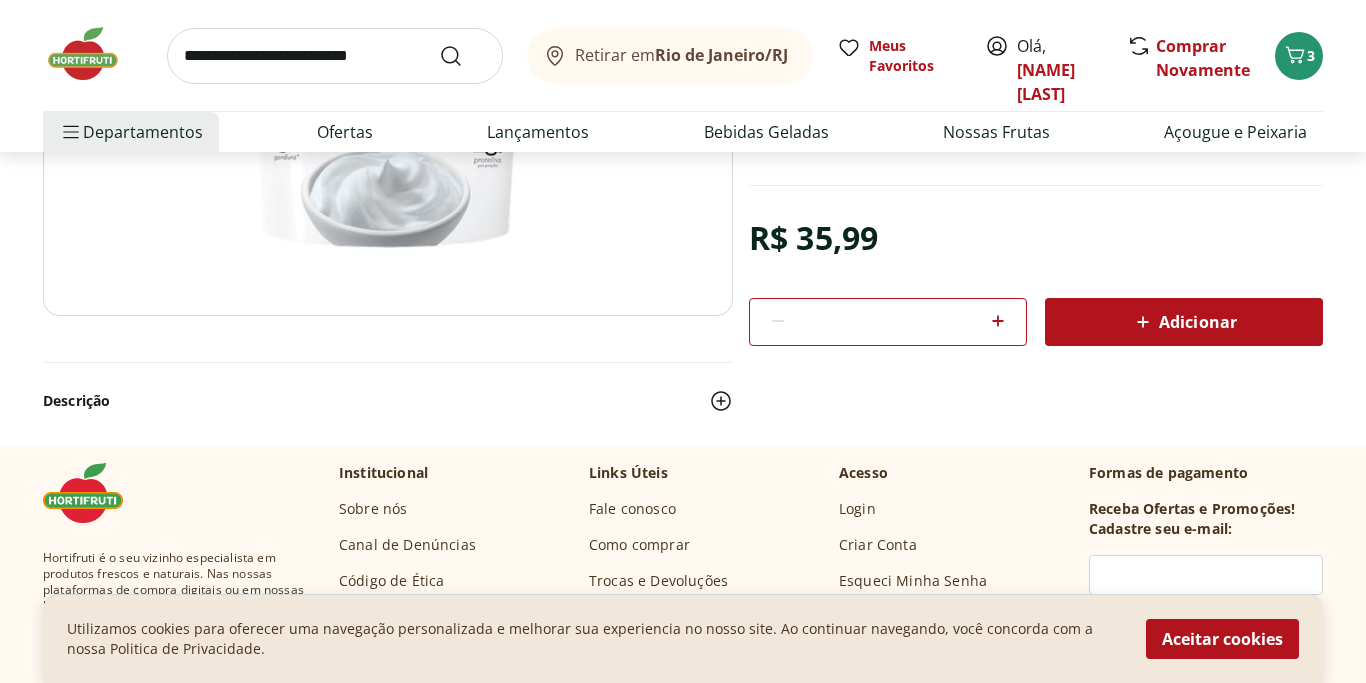 scroll, scrollTop: 0, scrollLeft: 0, axis: both 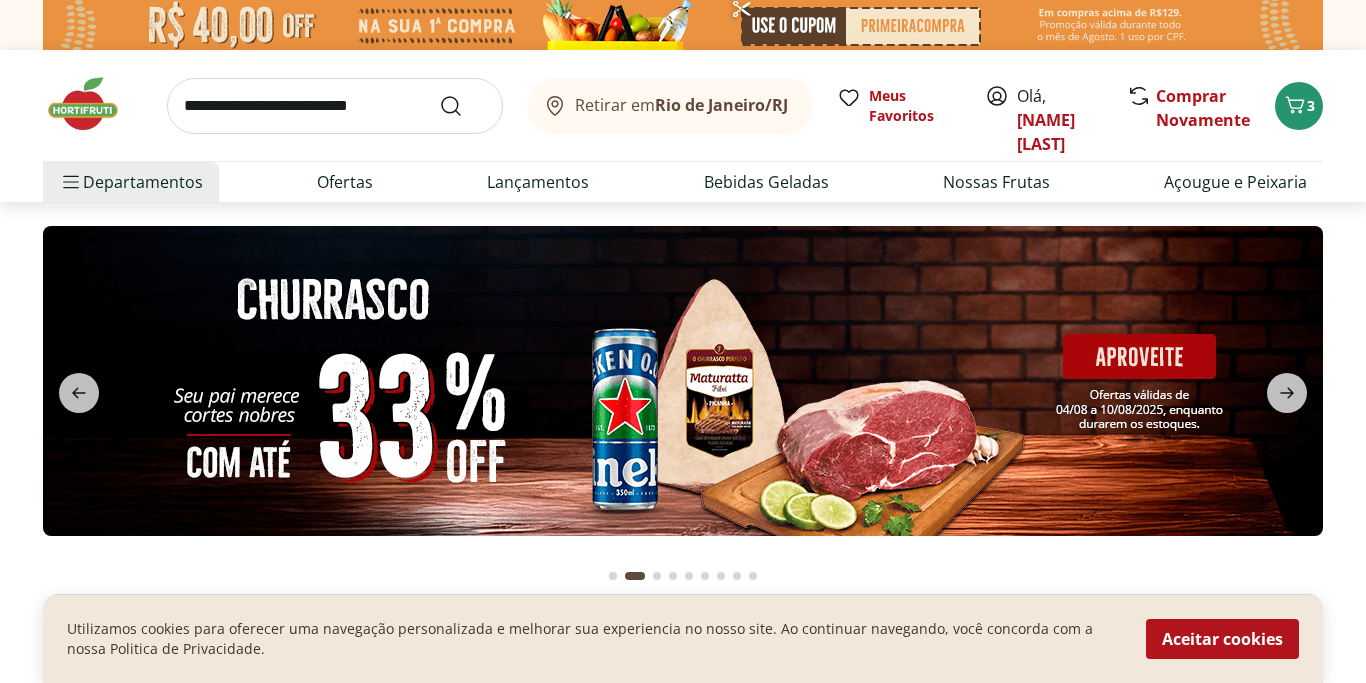 click at bounding box center (335, 106) 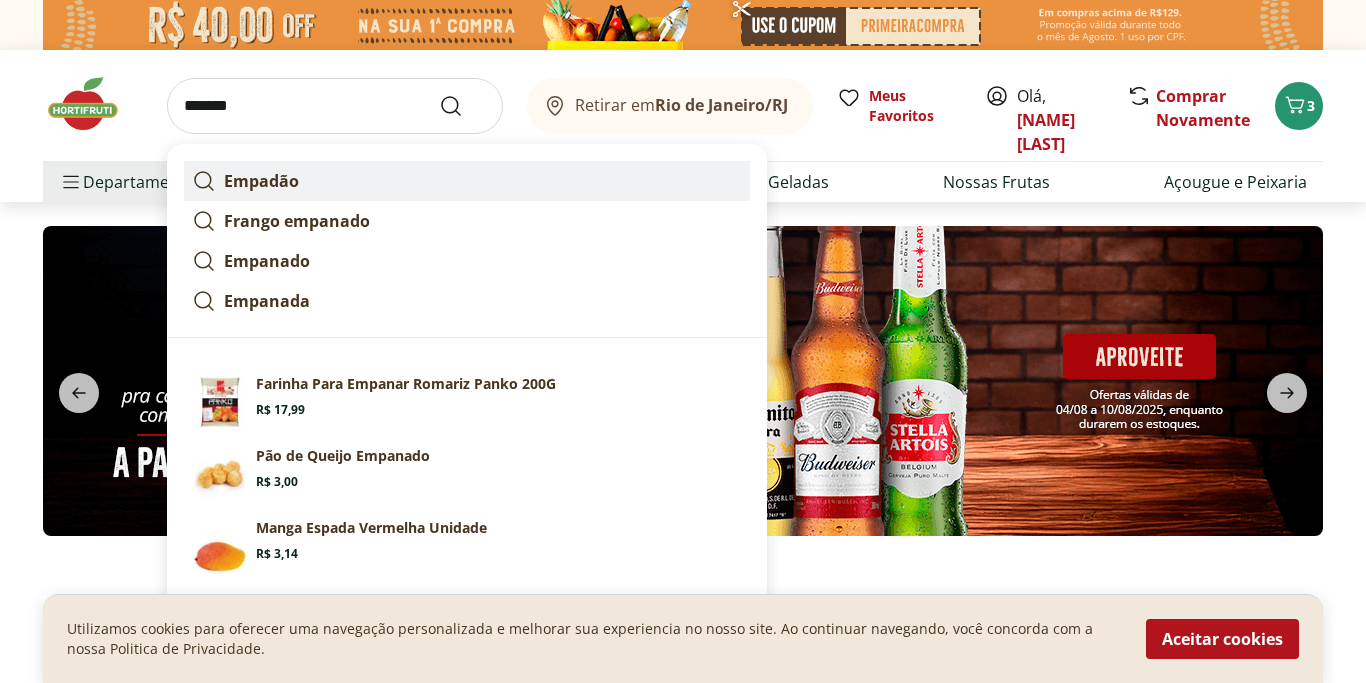 click on "Empadão" at bounding box center [467, 181] 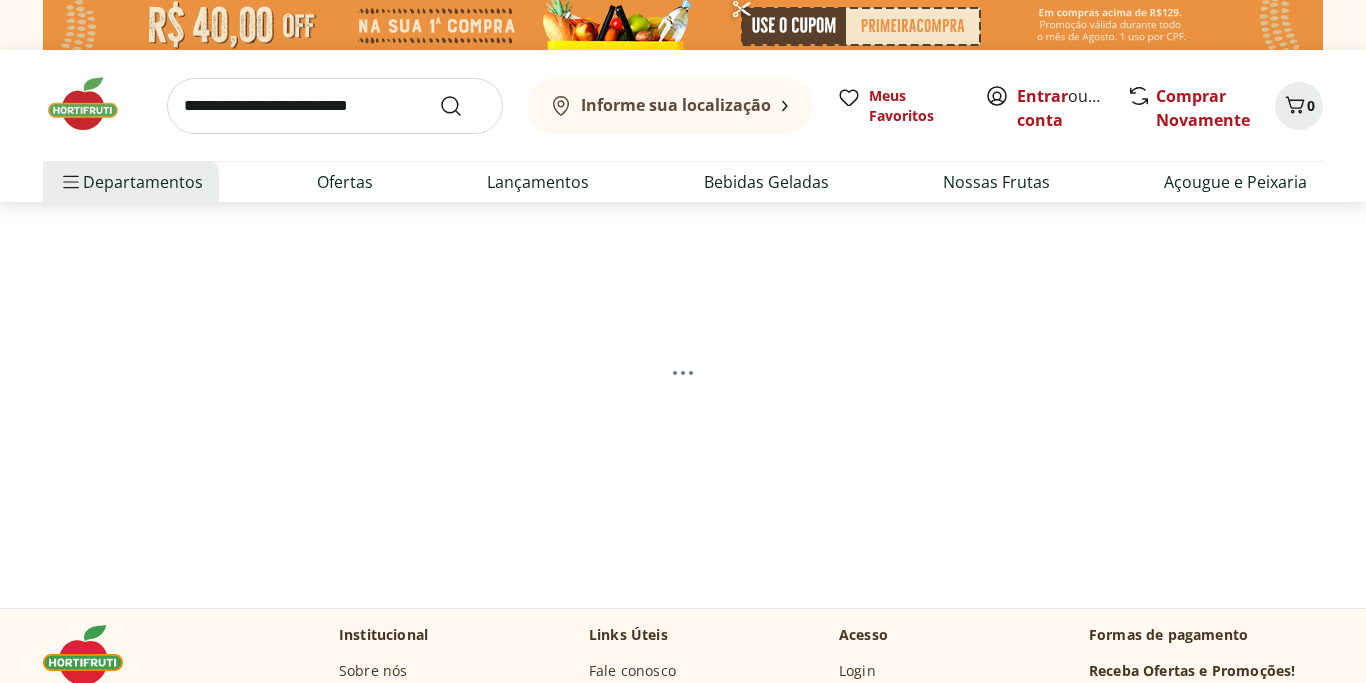 scroll, scrollTop: 0, scrollLeft: 0, axis: both 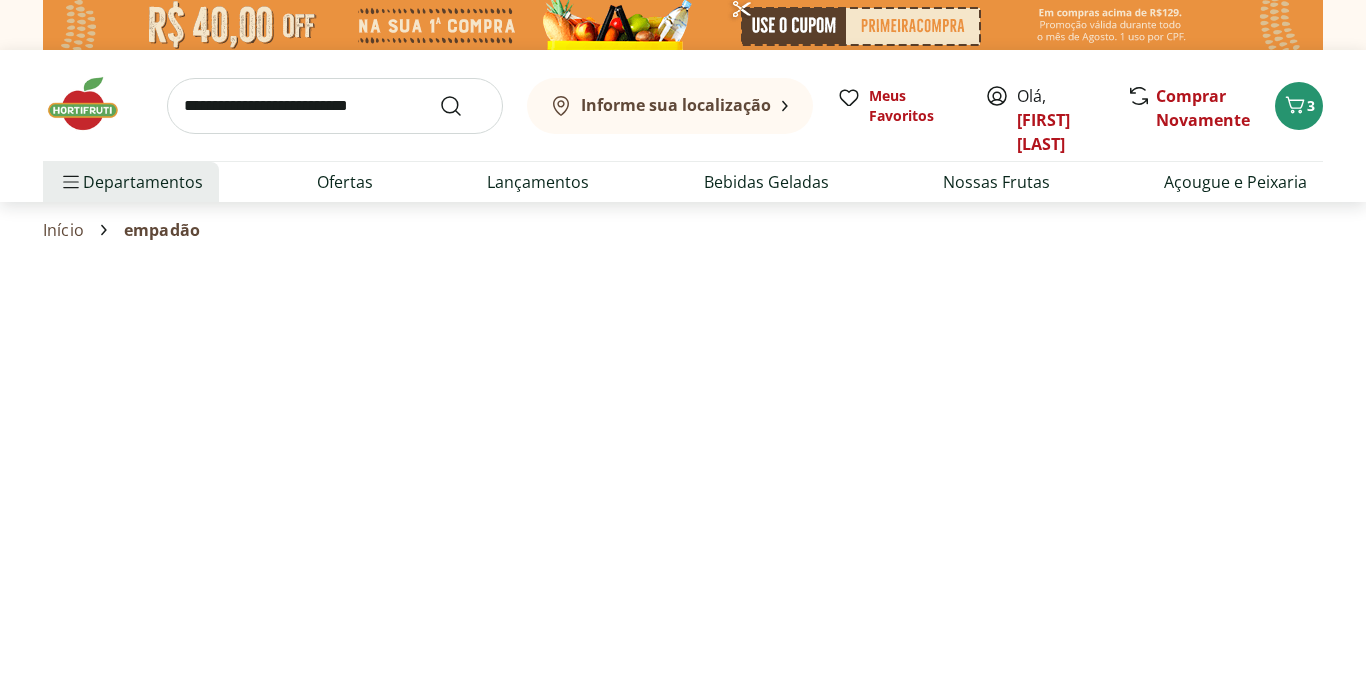 select on "**********" 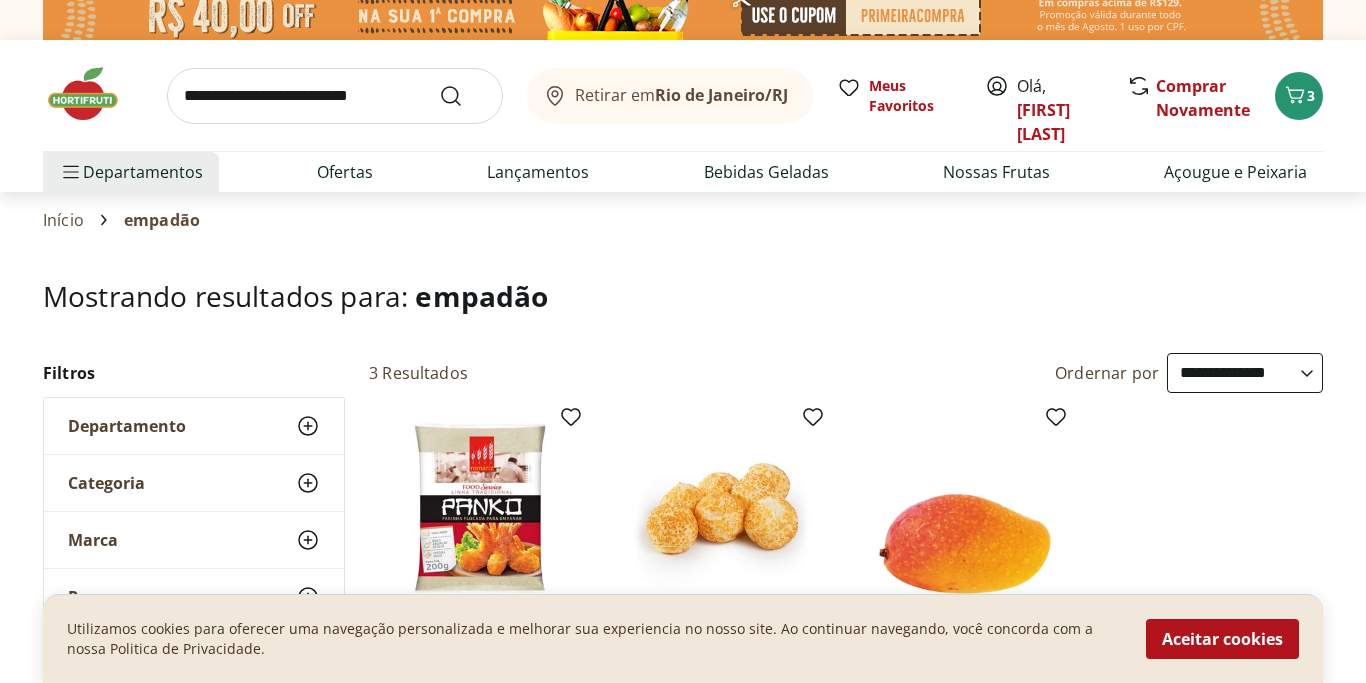 scroll, scrollTop: 0, scrollLeft: 0, axis: both 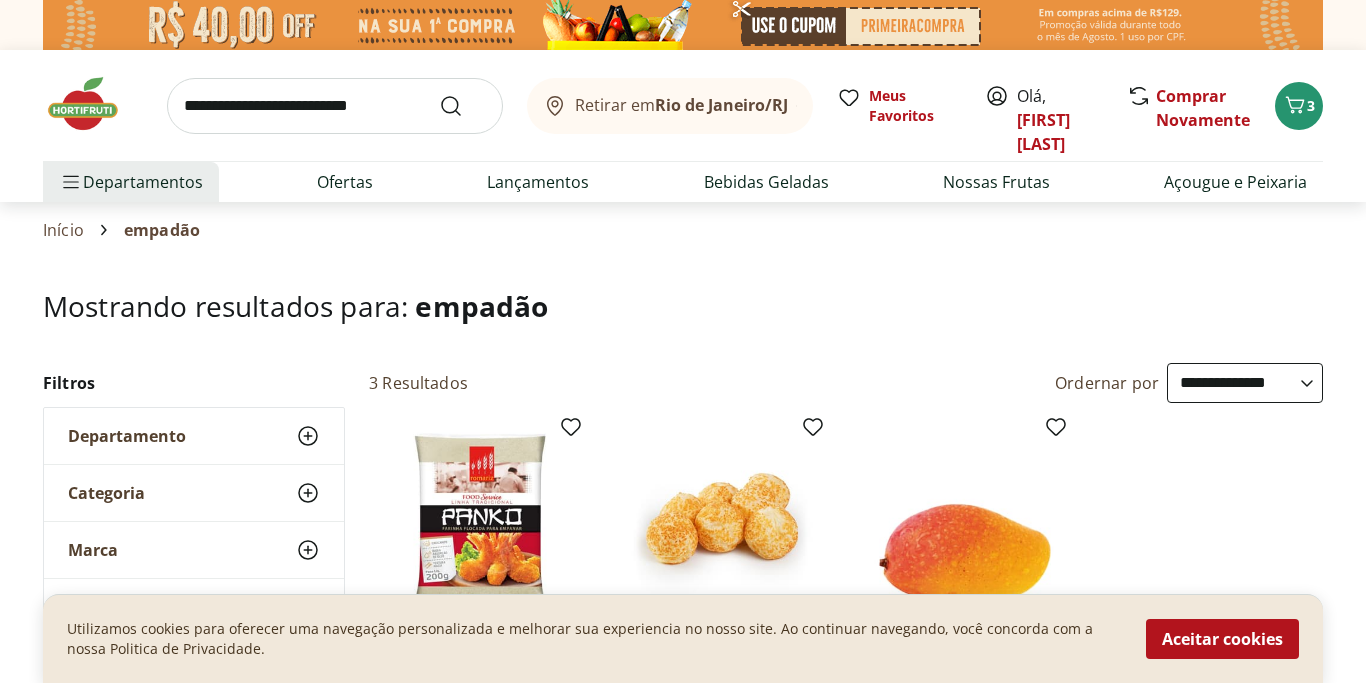 click at bounding box center [335, 106] 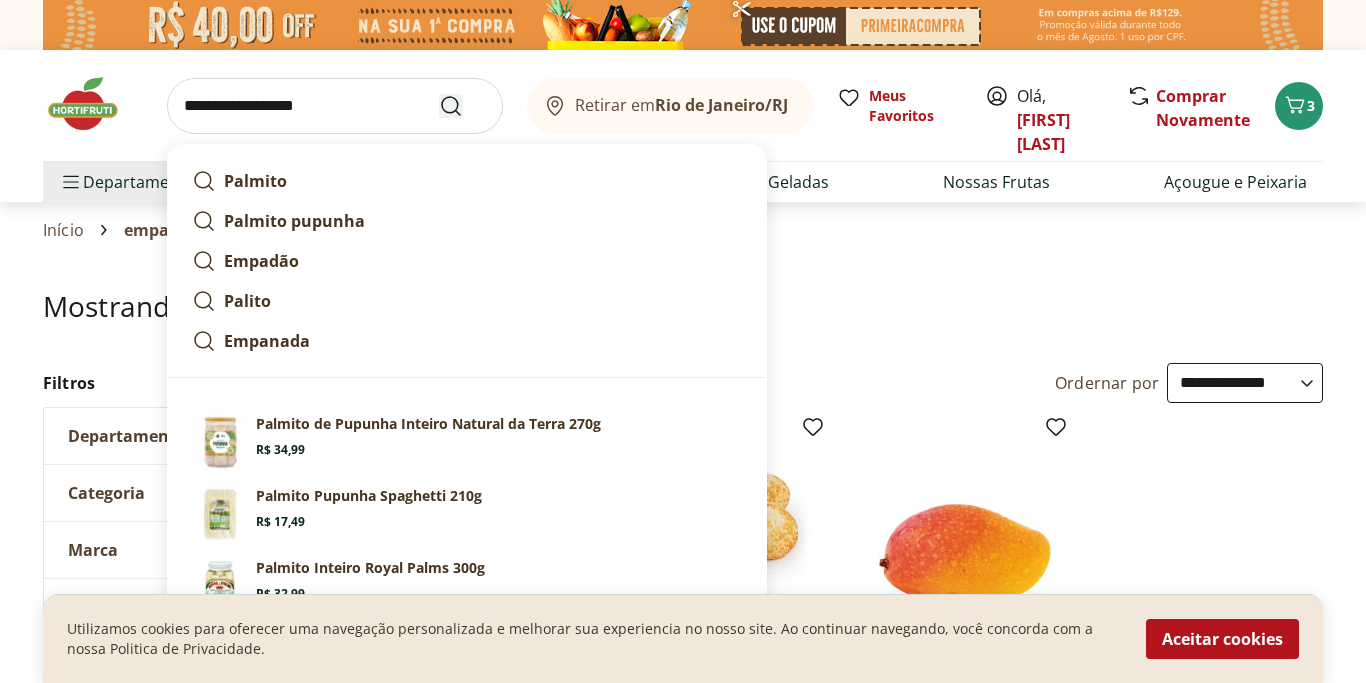 type on "**********" 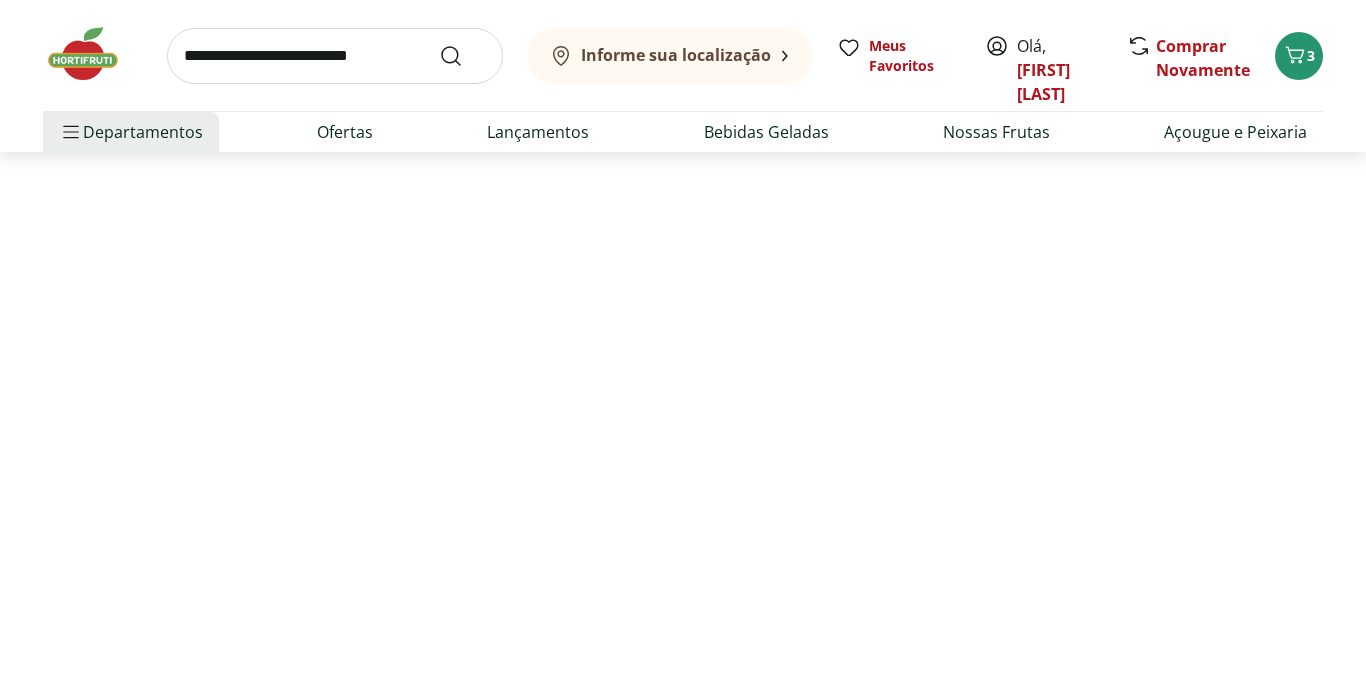 select on "**********" 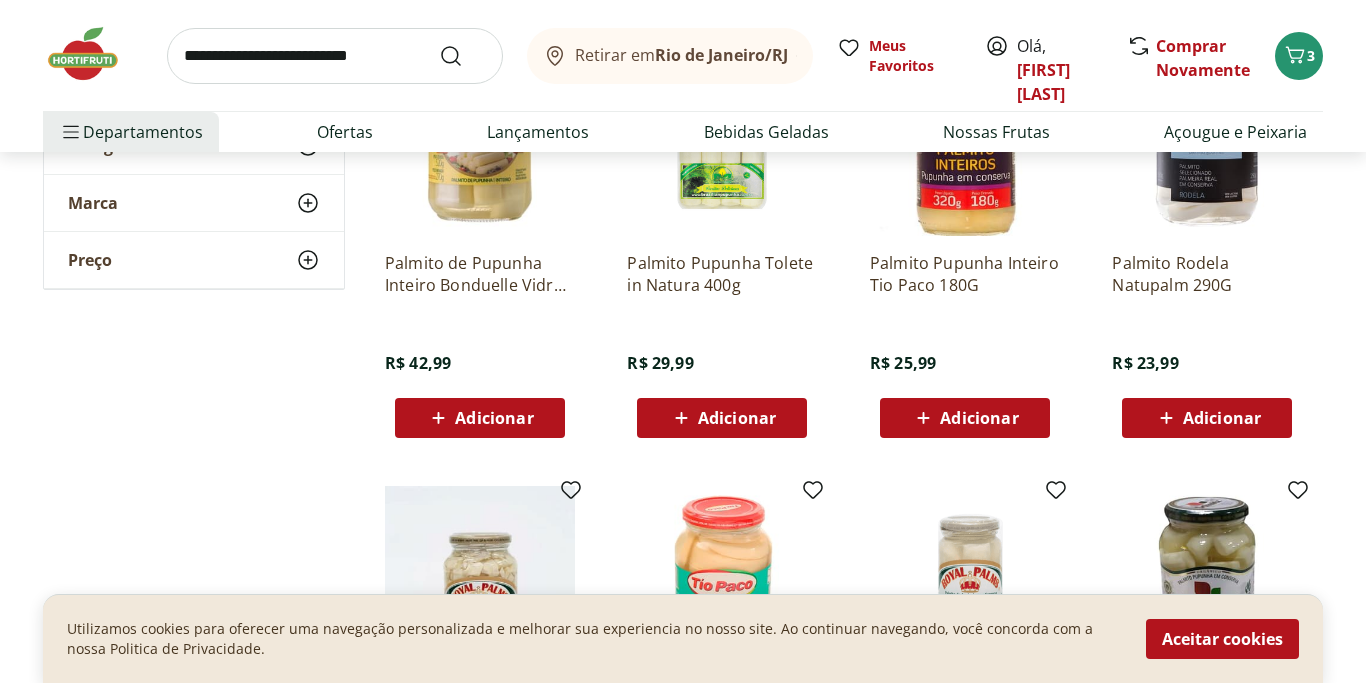 scroll, scrollTop: 0, scrollLeft: 0, axis: both 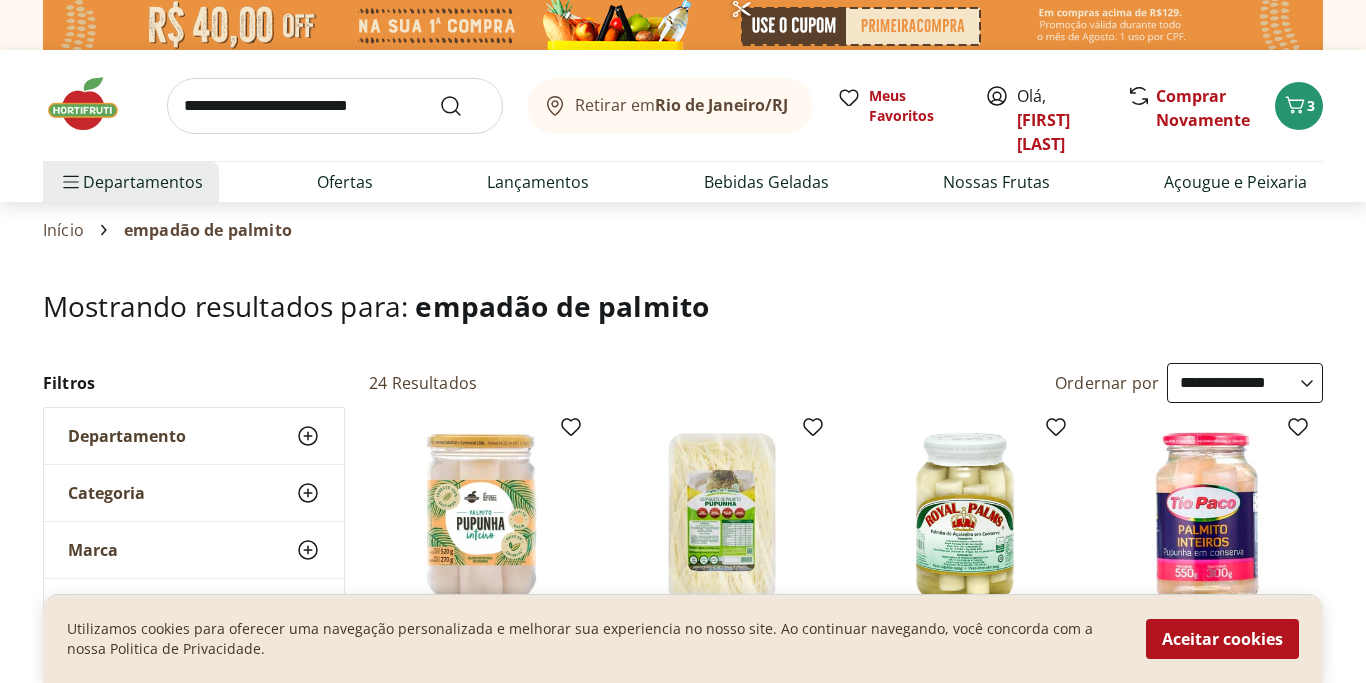 click at bounding box center [335, 106] 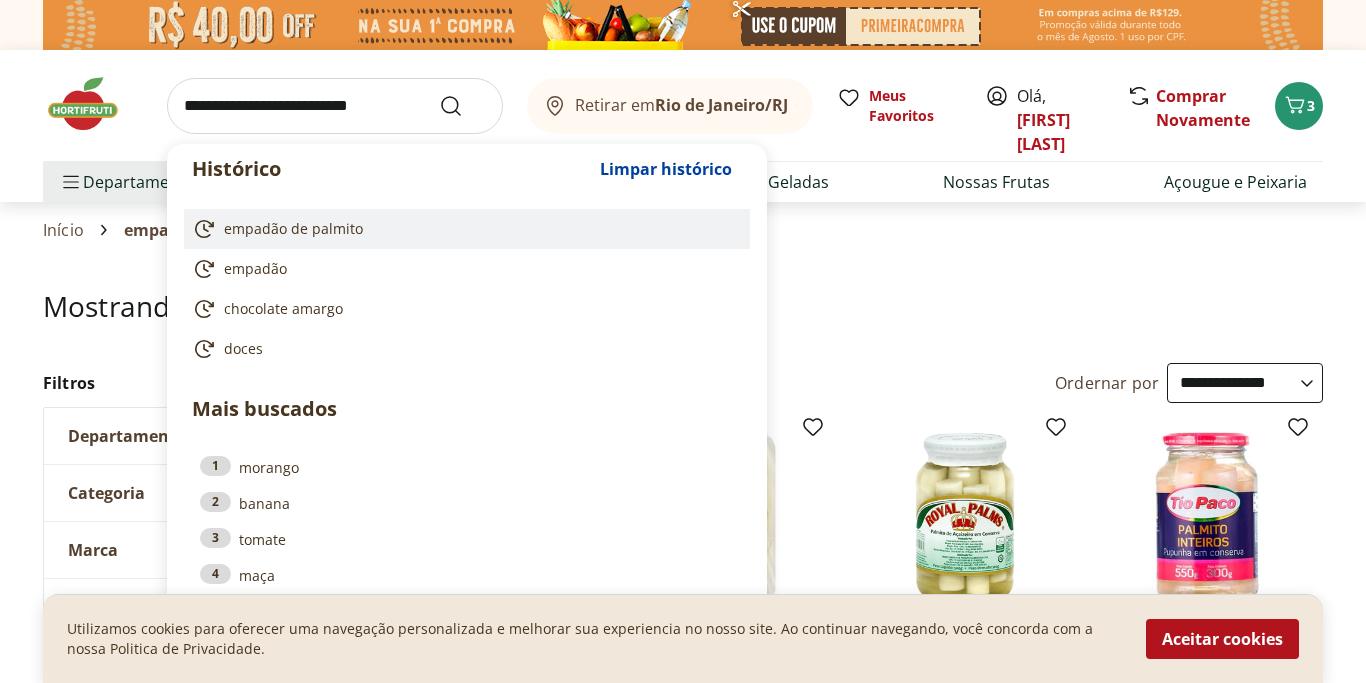 click on "empadão de palmito" at bounding box center (293, 229) 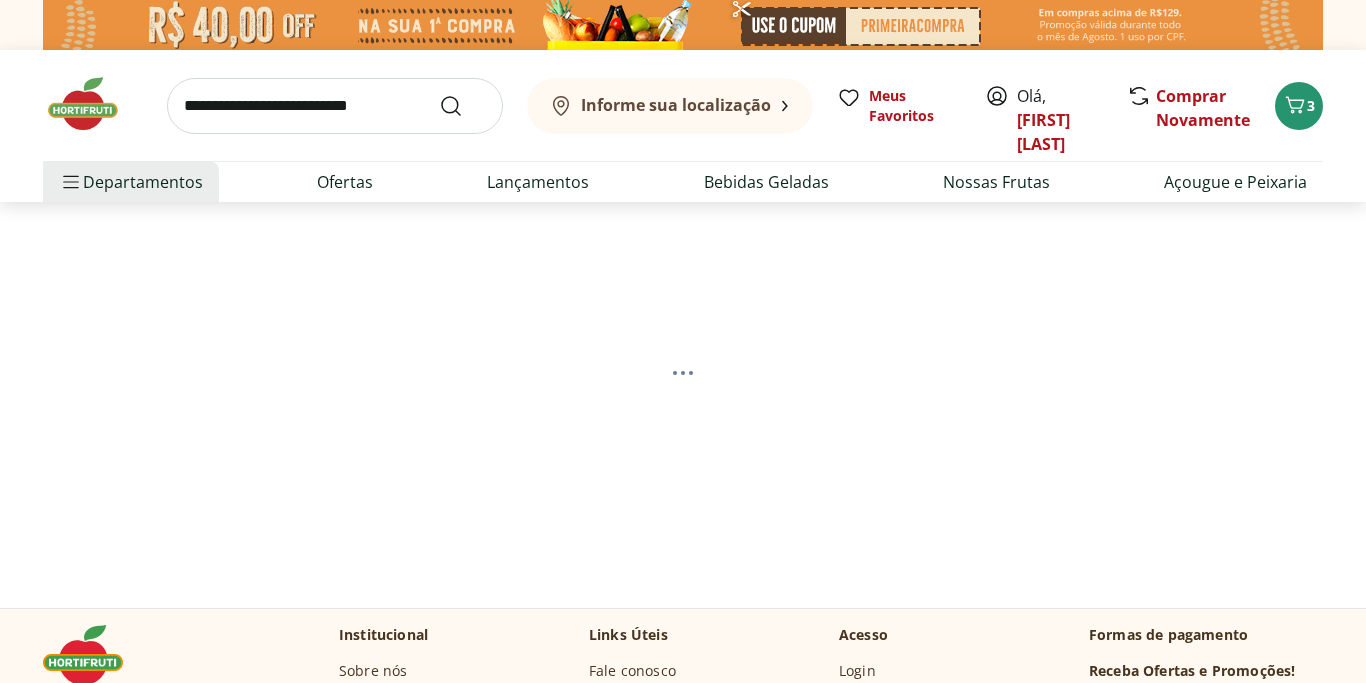 scroll, scrollTop: 0, scrollLeft: 0, axis: both 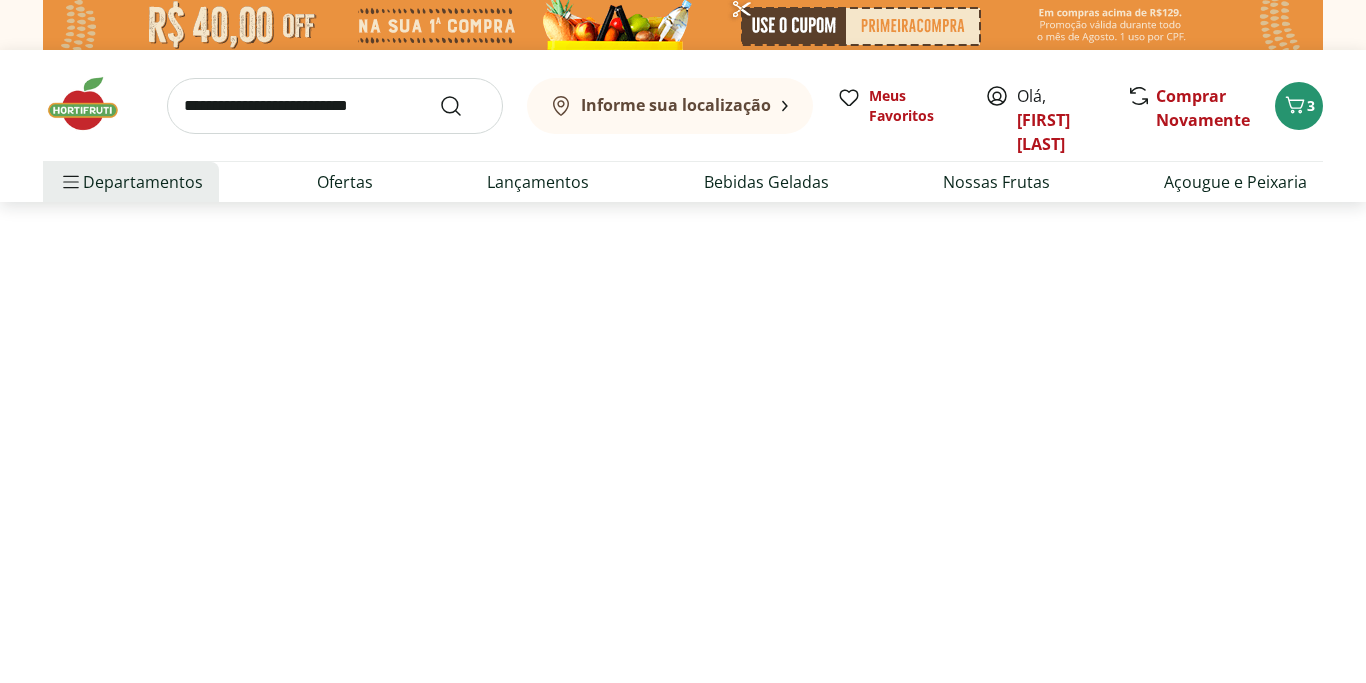 select on "**********" 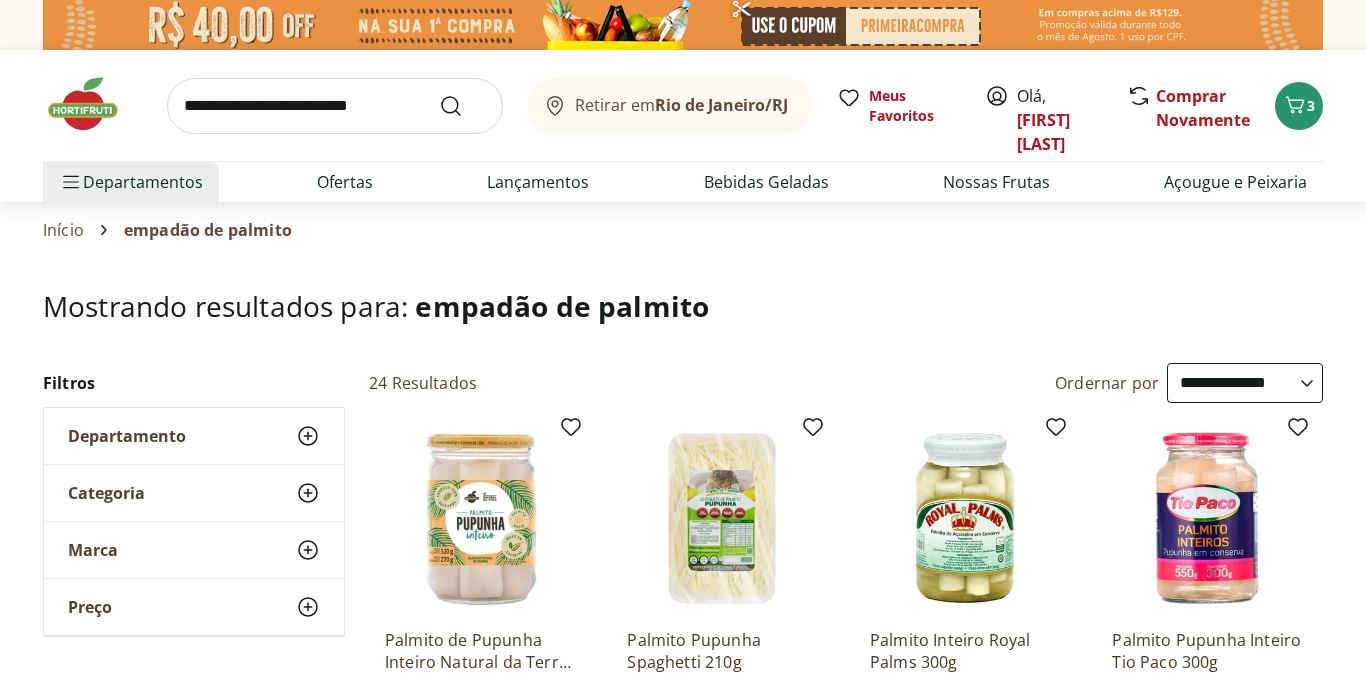 click at bounding box center [335, 106] 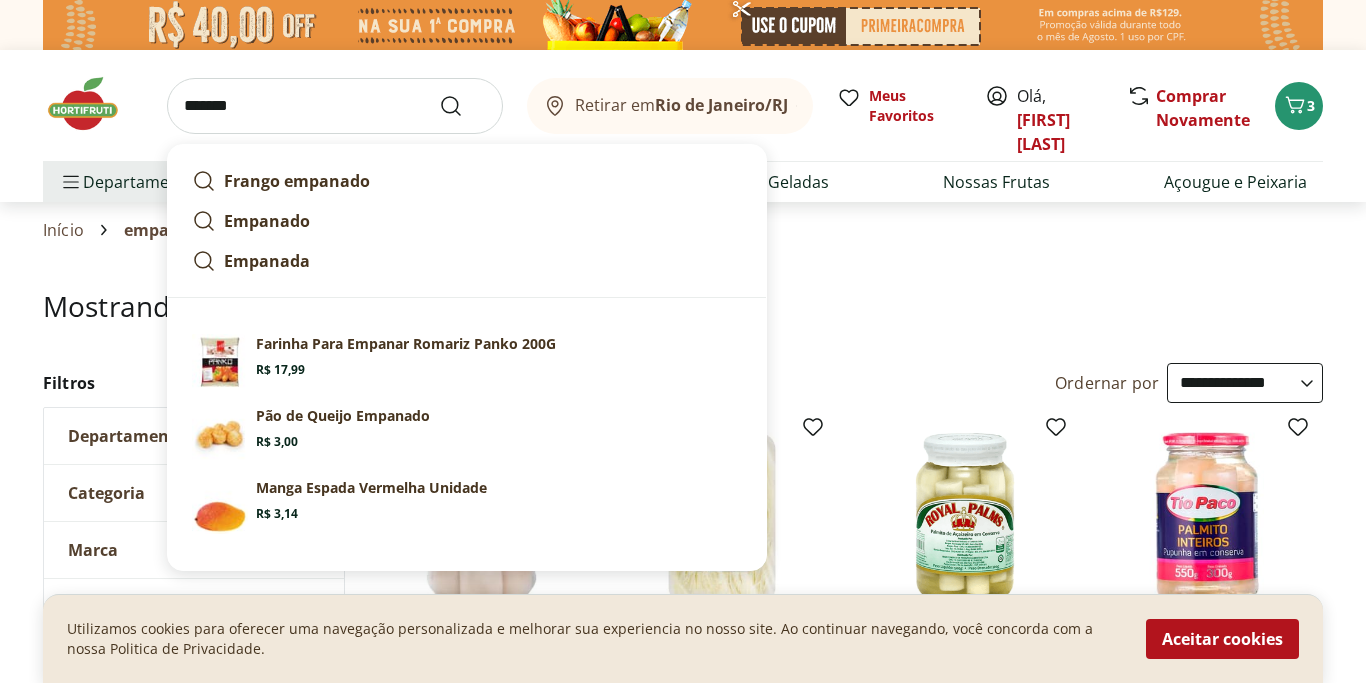 type on "*******" 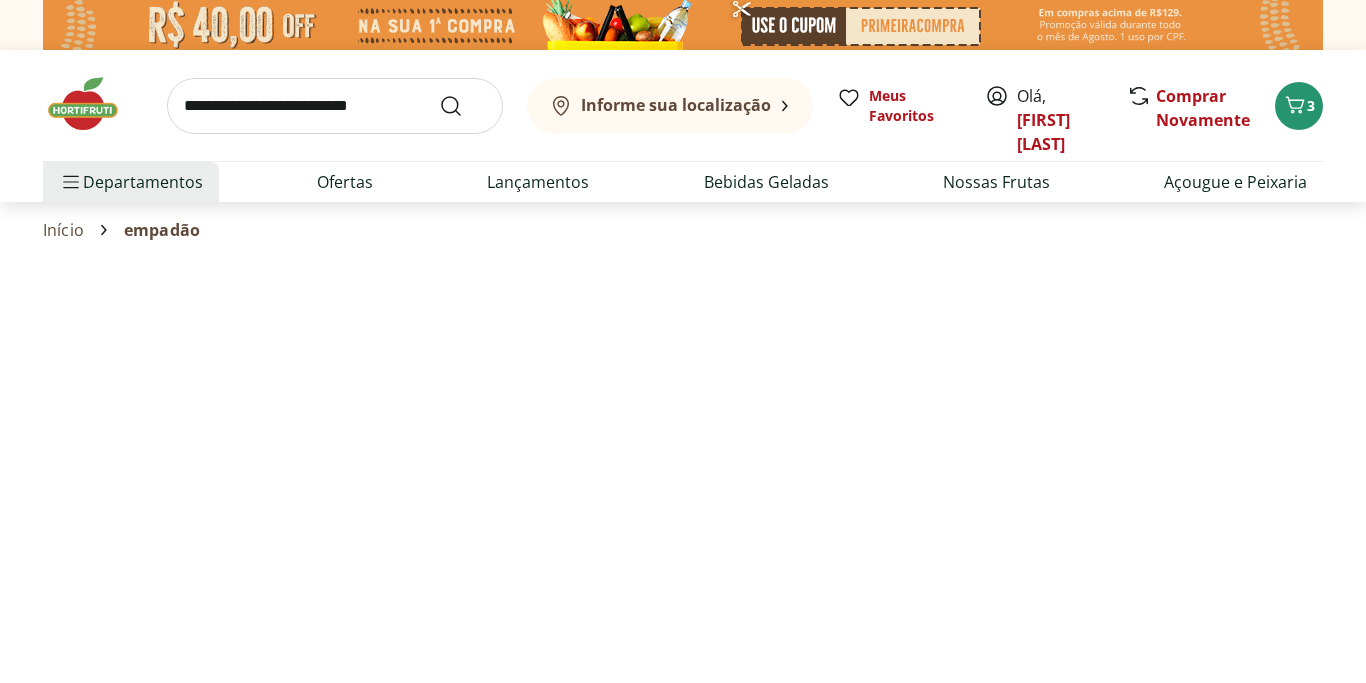 select on "**********" 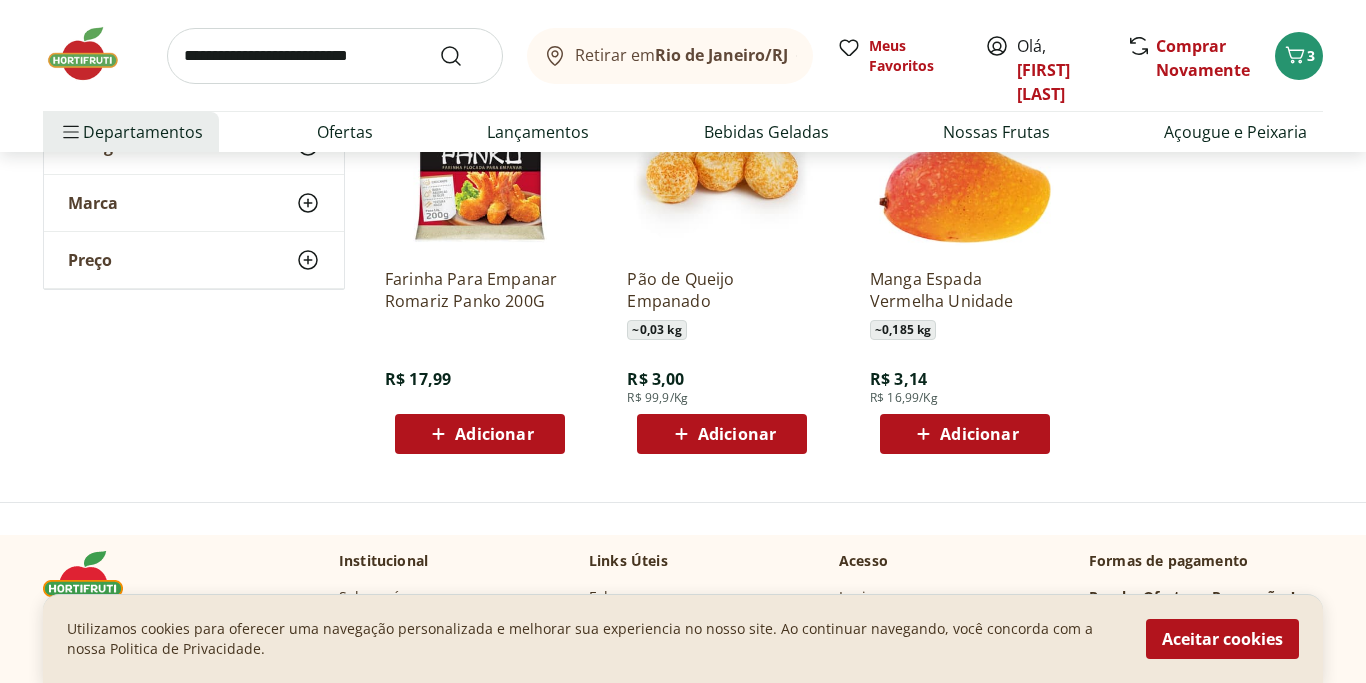 scroll, scrollTop: 0, scrollLeft: 0, axis: both 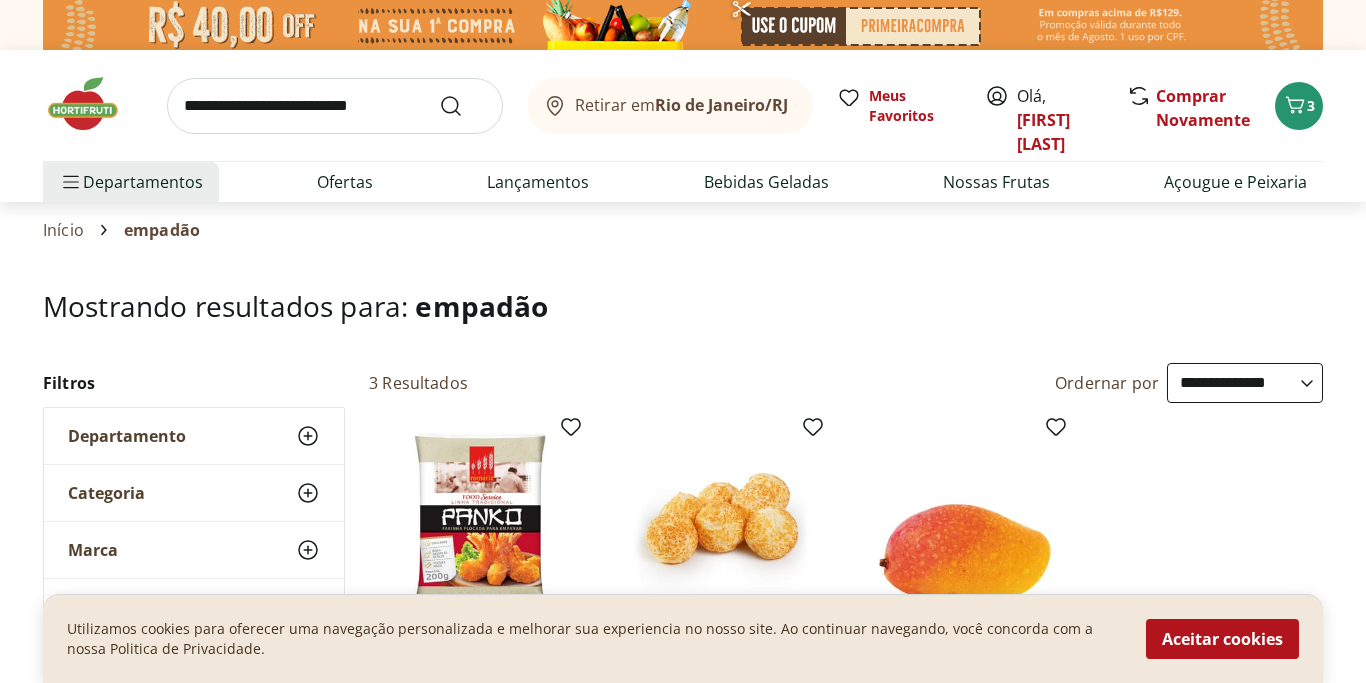 click at bounding box center (335, 106) 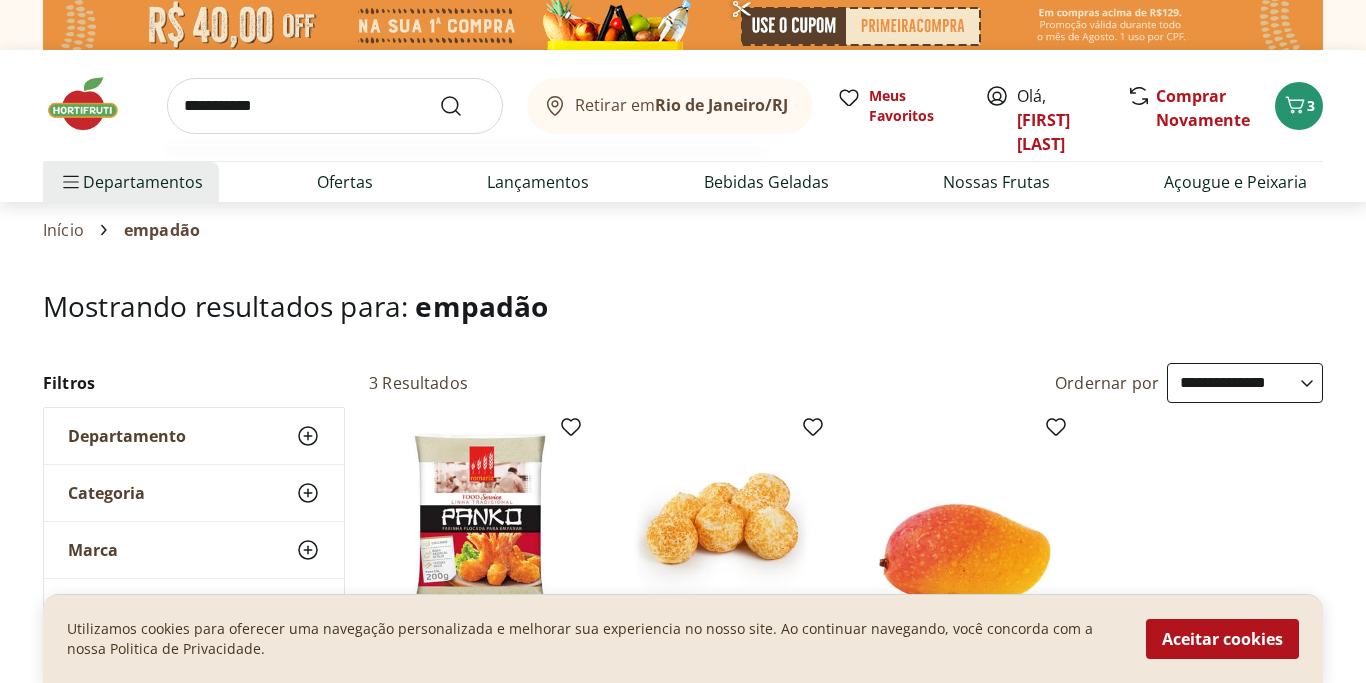 type on "**********" 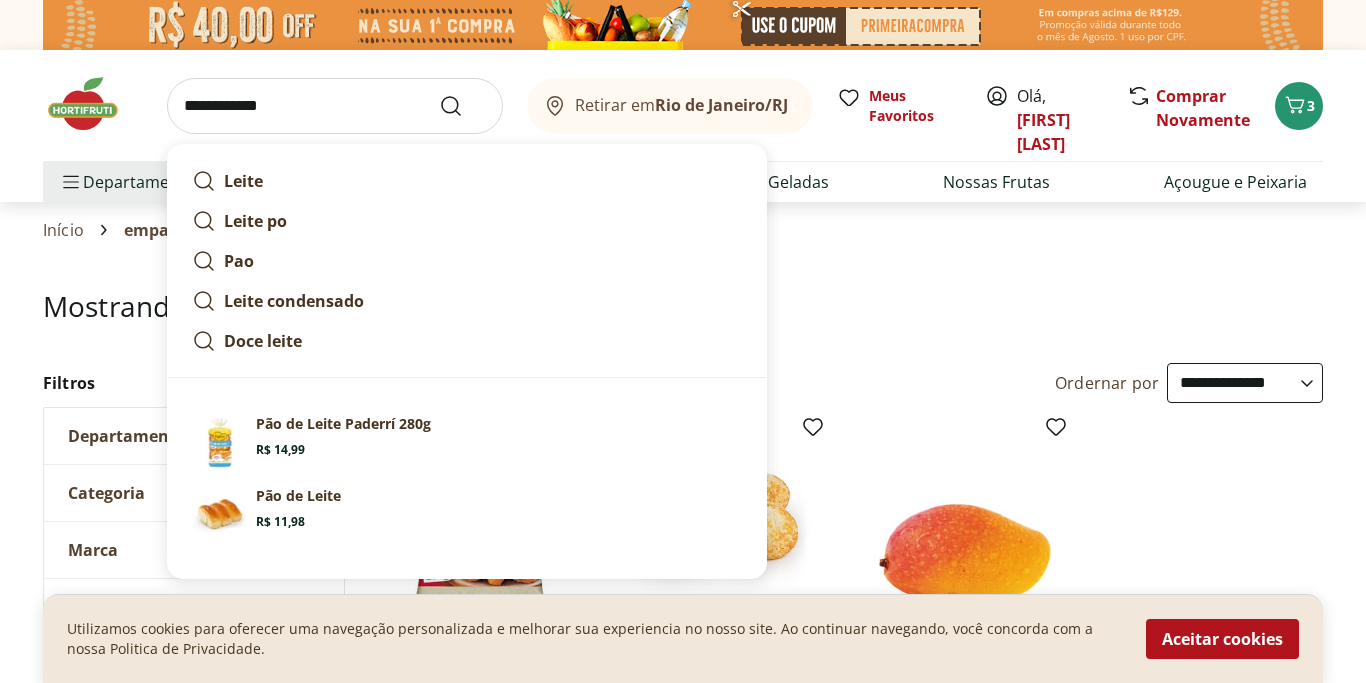 click at bounding box center [463, 106] 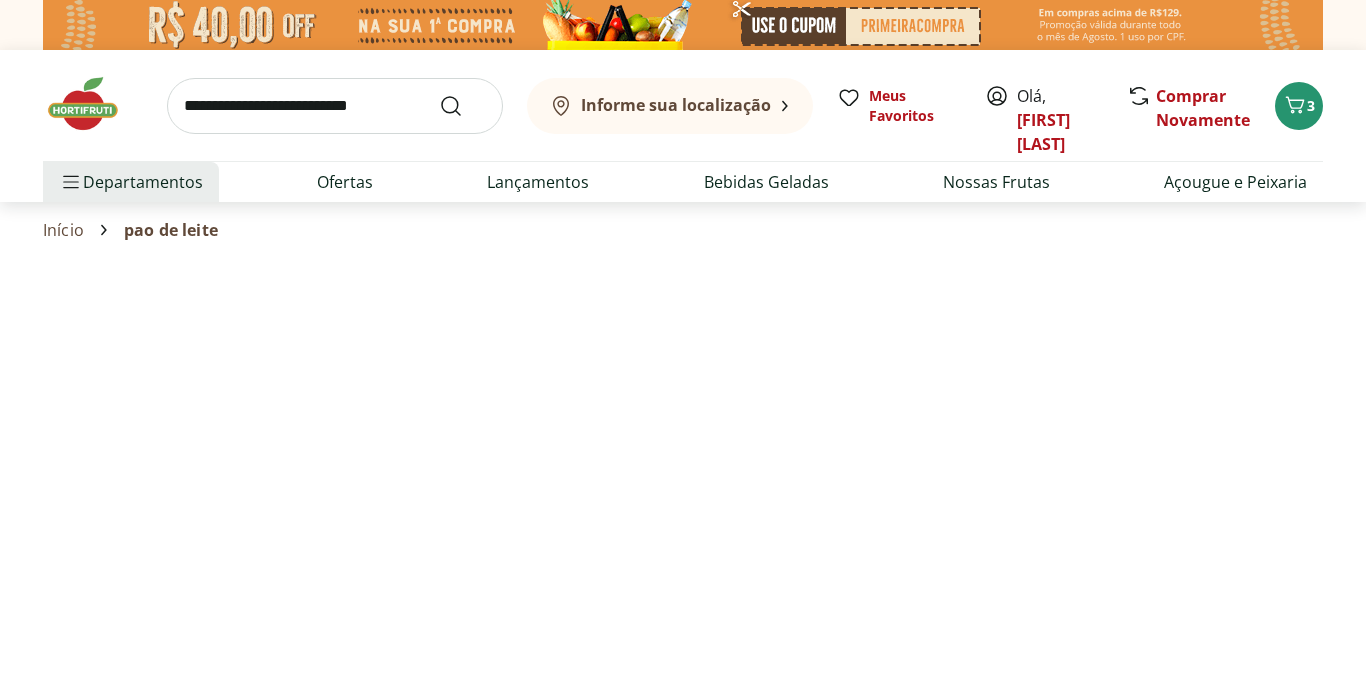 select on "**********" 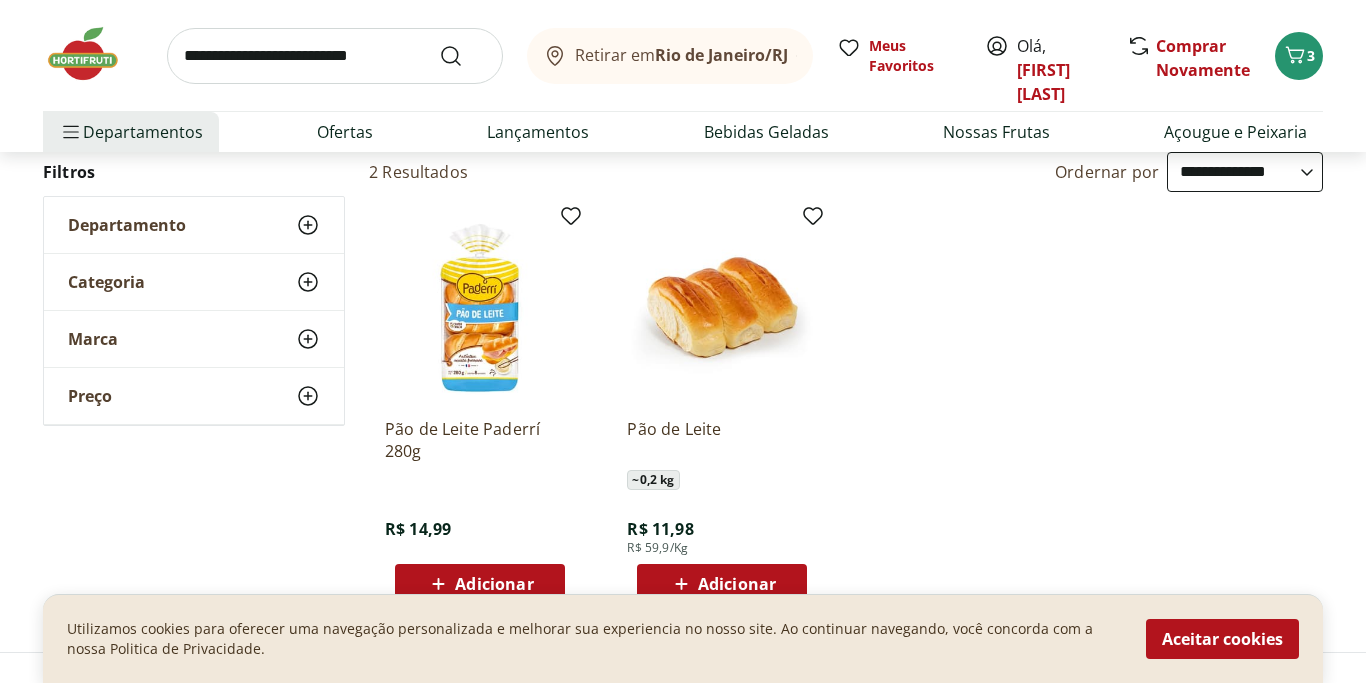 scroll, scrollTop: 0, scrollLeft: 0, axis: both 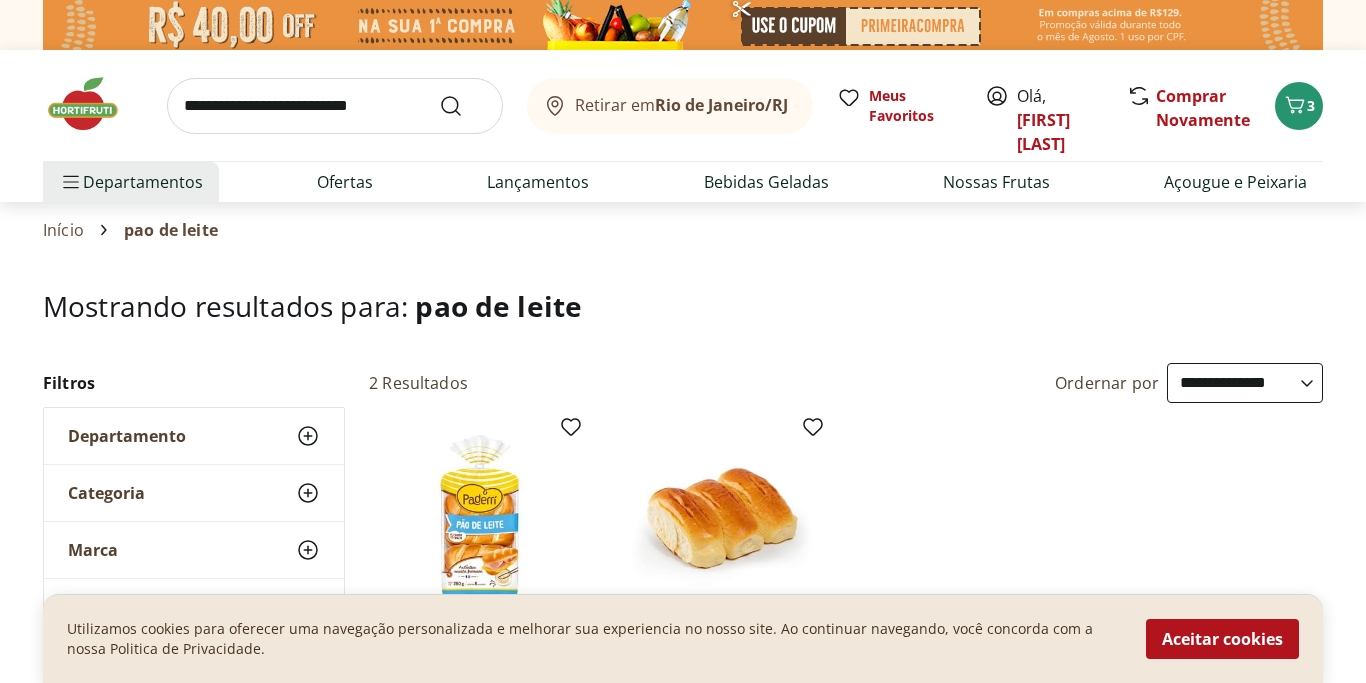 click at bounding box center [335, 106] 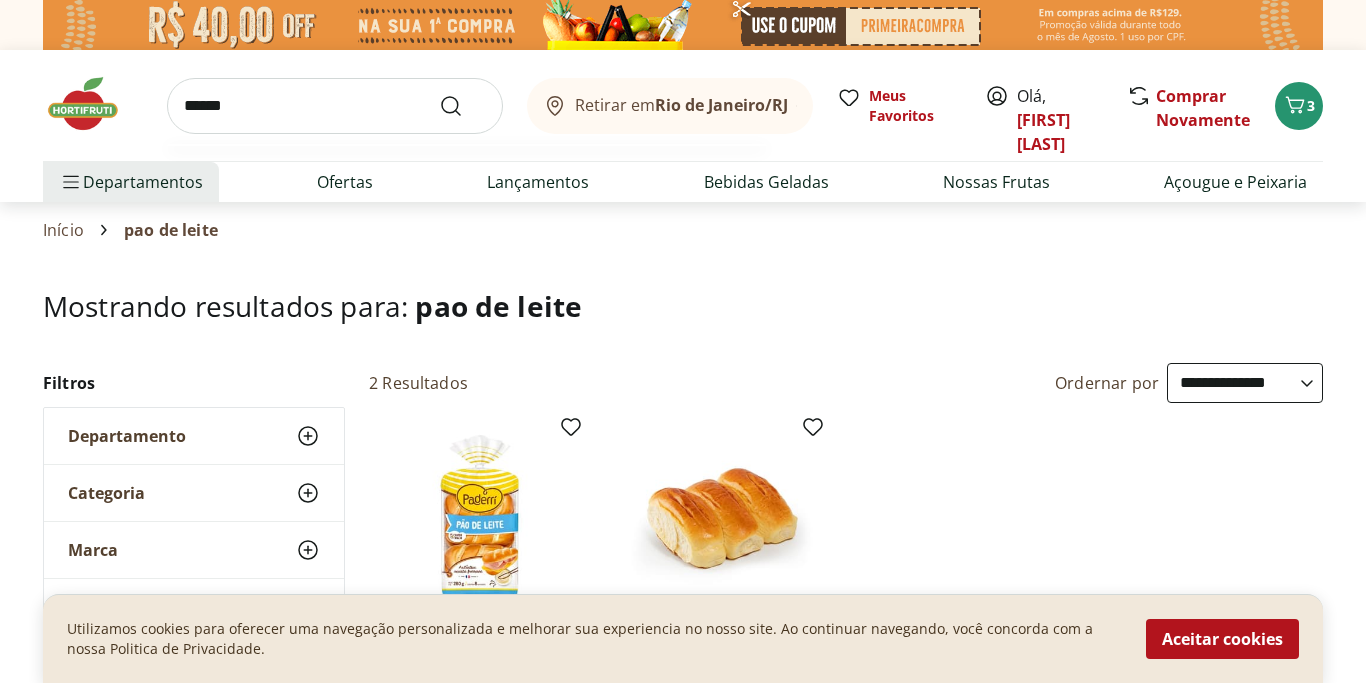 type on "******" 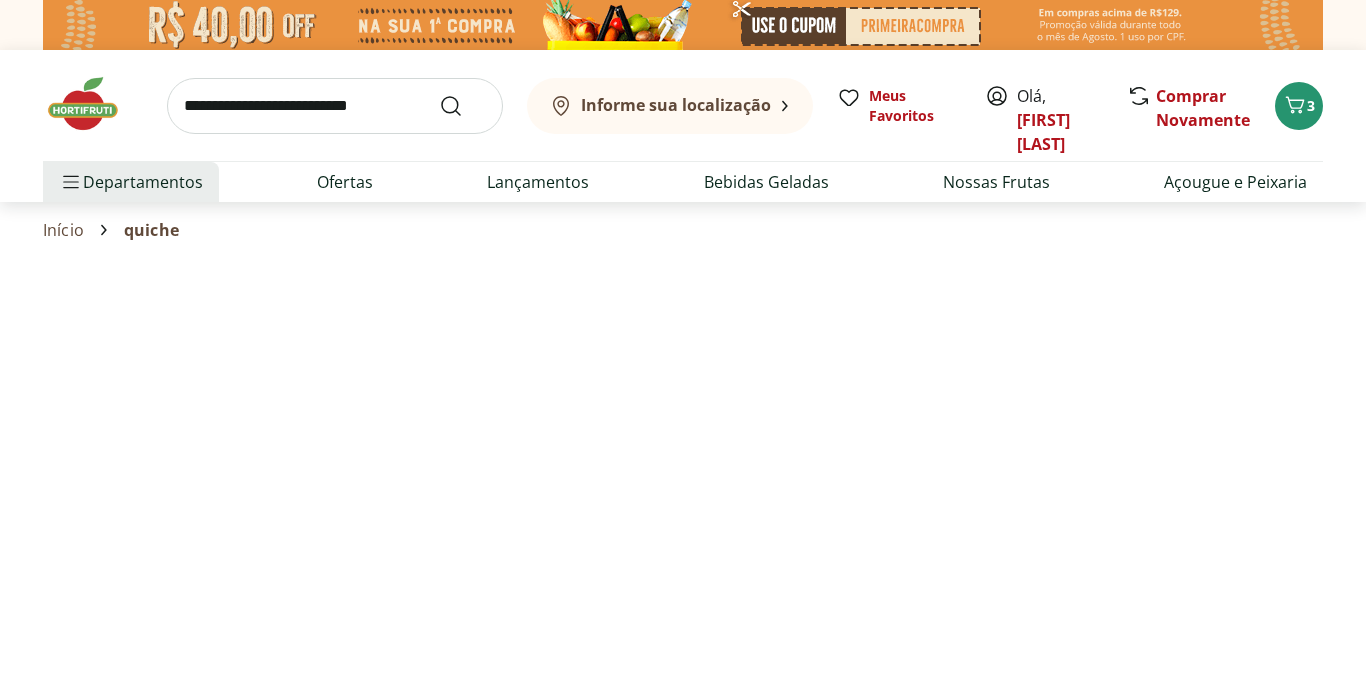select on "**********" 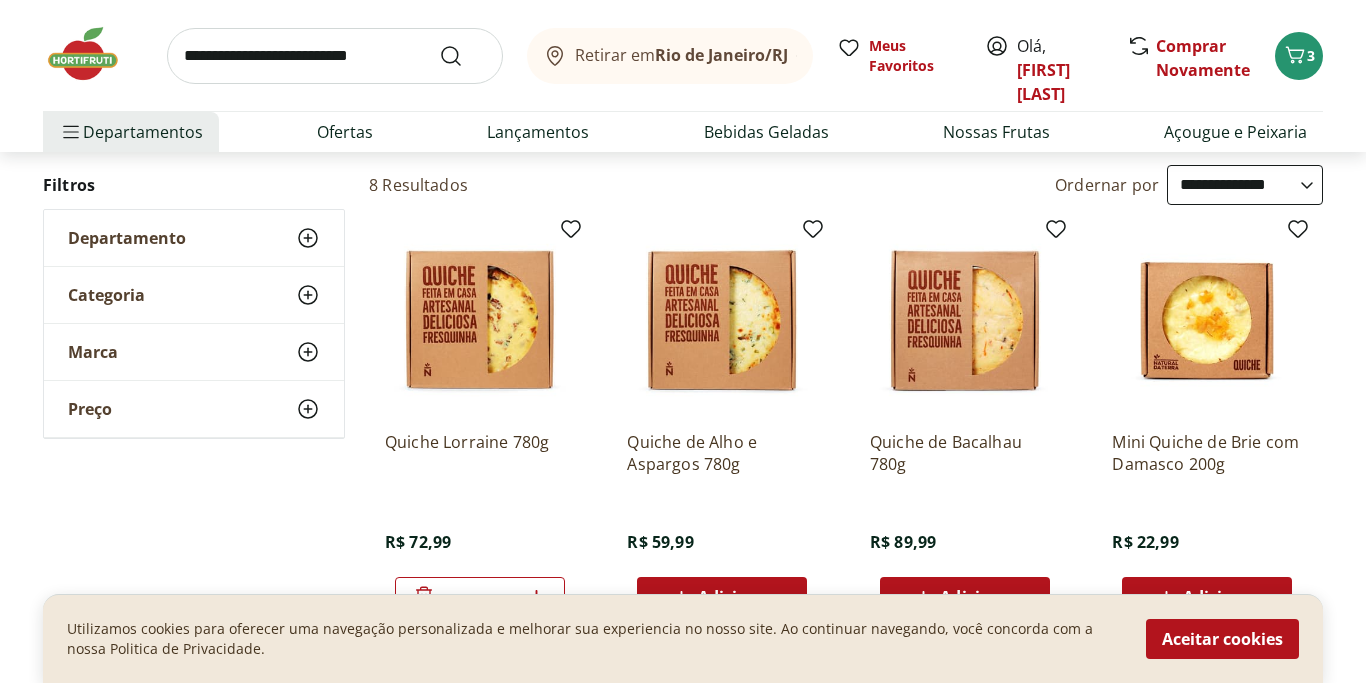 scroll, scrollTop: 221, scrollLeft: 0, axis: vertical 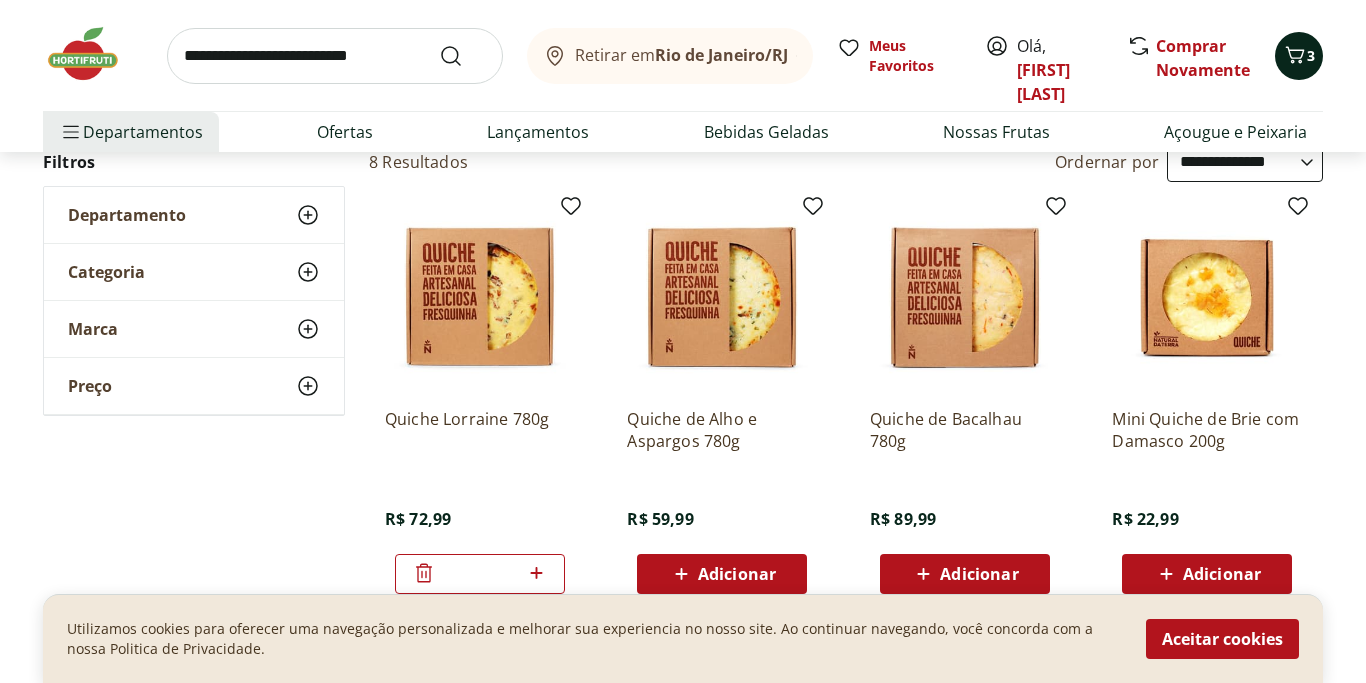 click 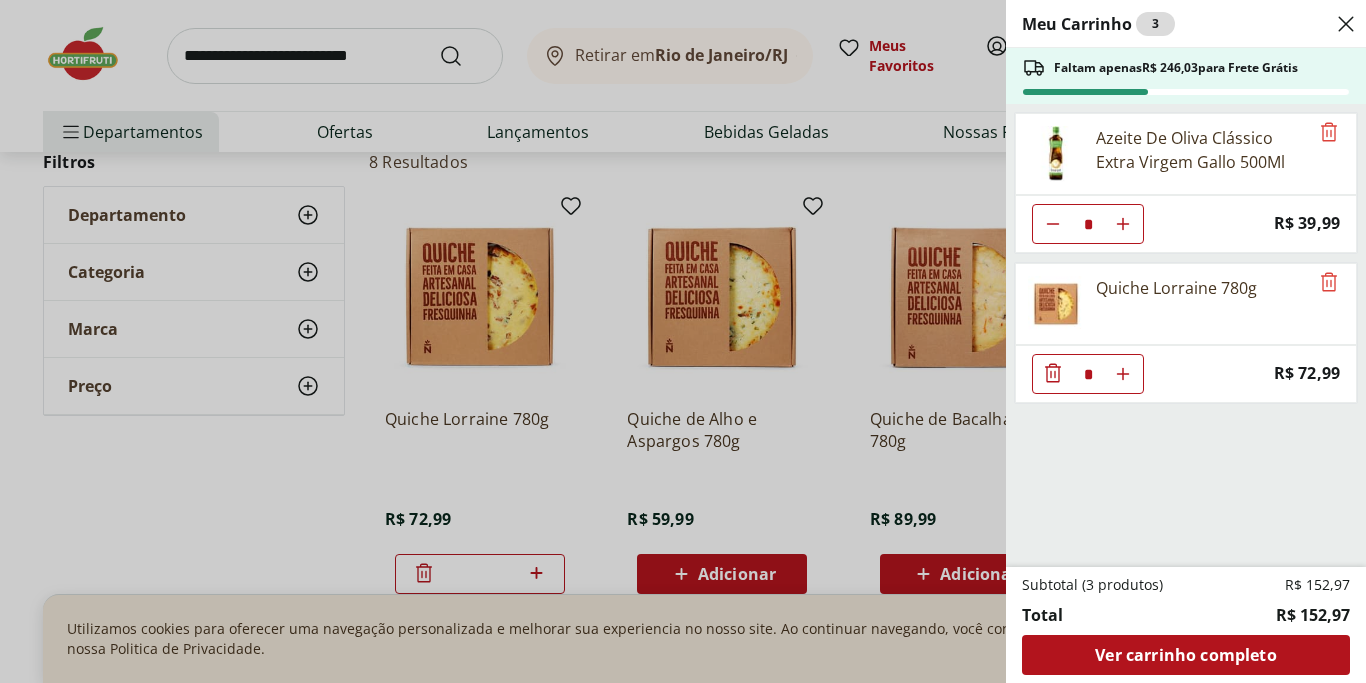 click 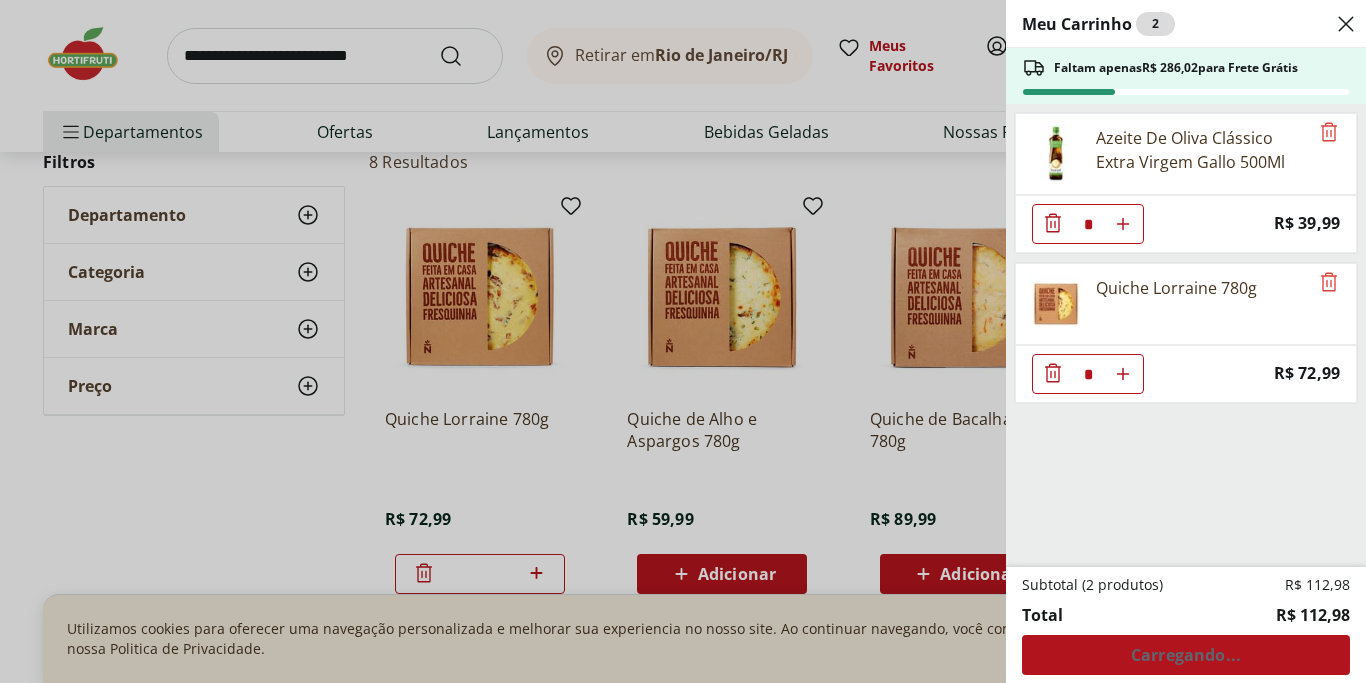 click 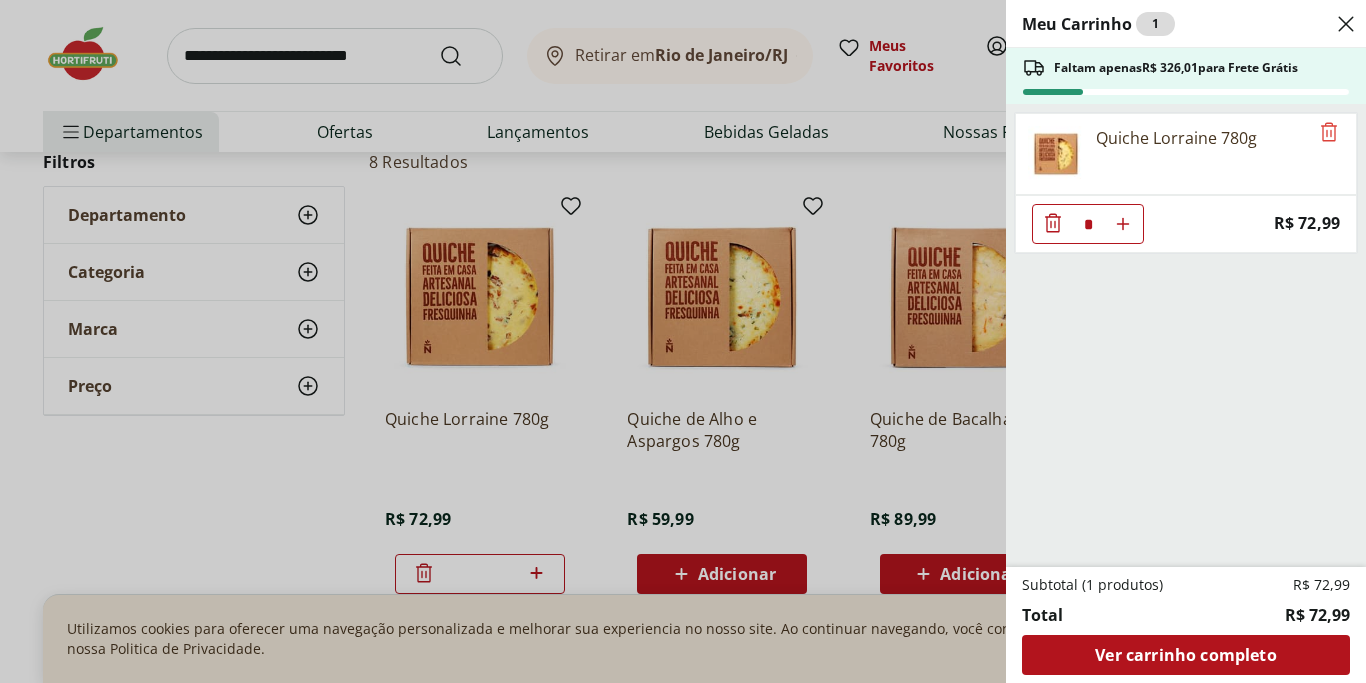 click on "Meu Carrinho 1 Faltam apenas  R$ 326,01  para Frete Grátis Quiche Lorraine 780g * Price: R$ 72,99 Subtotal (1 produtos) R$ 72,99 Total R$ 72,99 Ver carrinho completo" at bounding box center (683, 341) 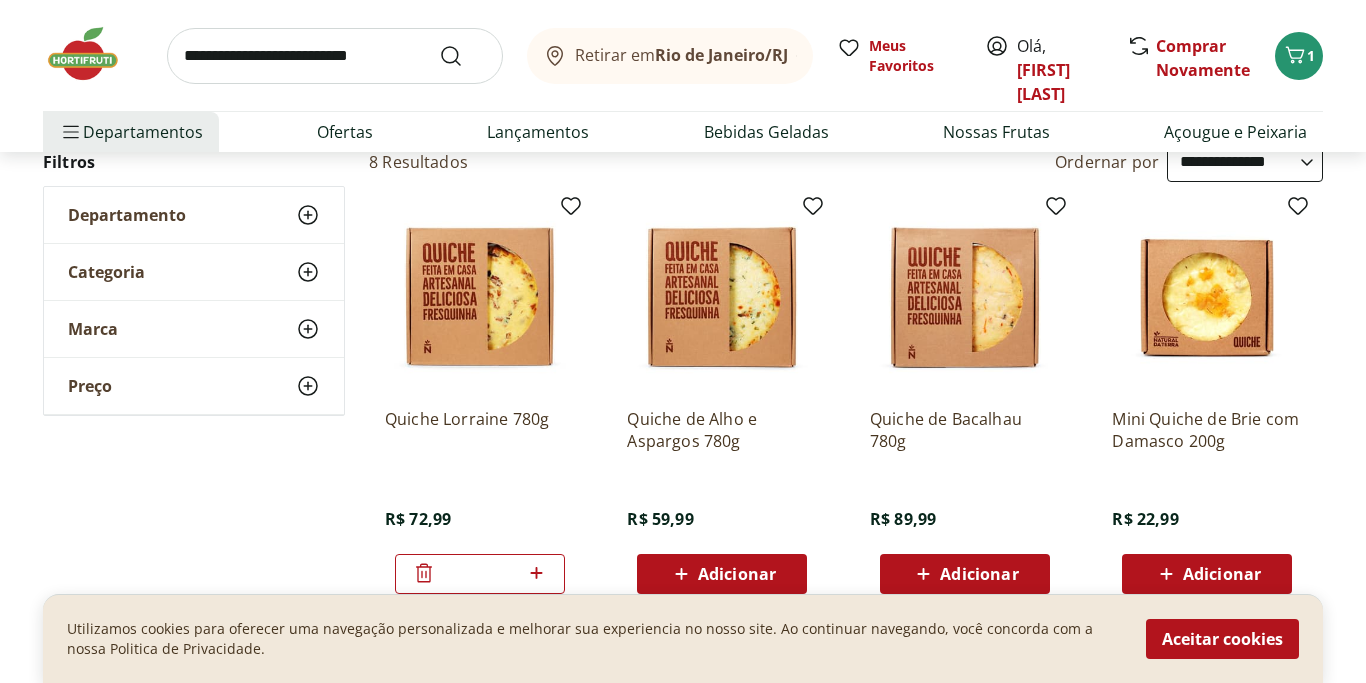 click at bounding box center (335, 56) 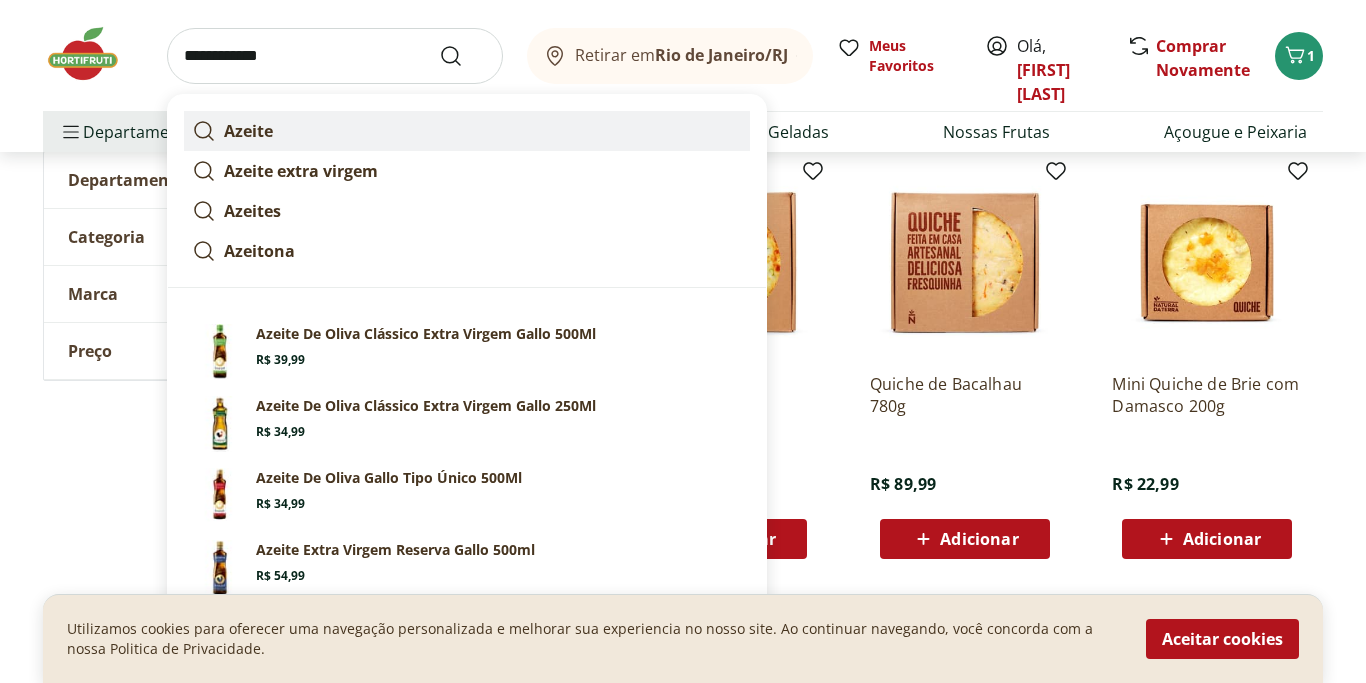 scroll, scrollTop: 255, scrollLeft: 0, axis: vertical 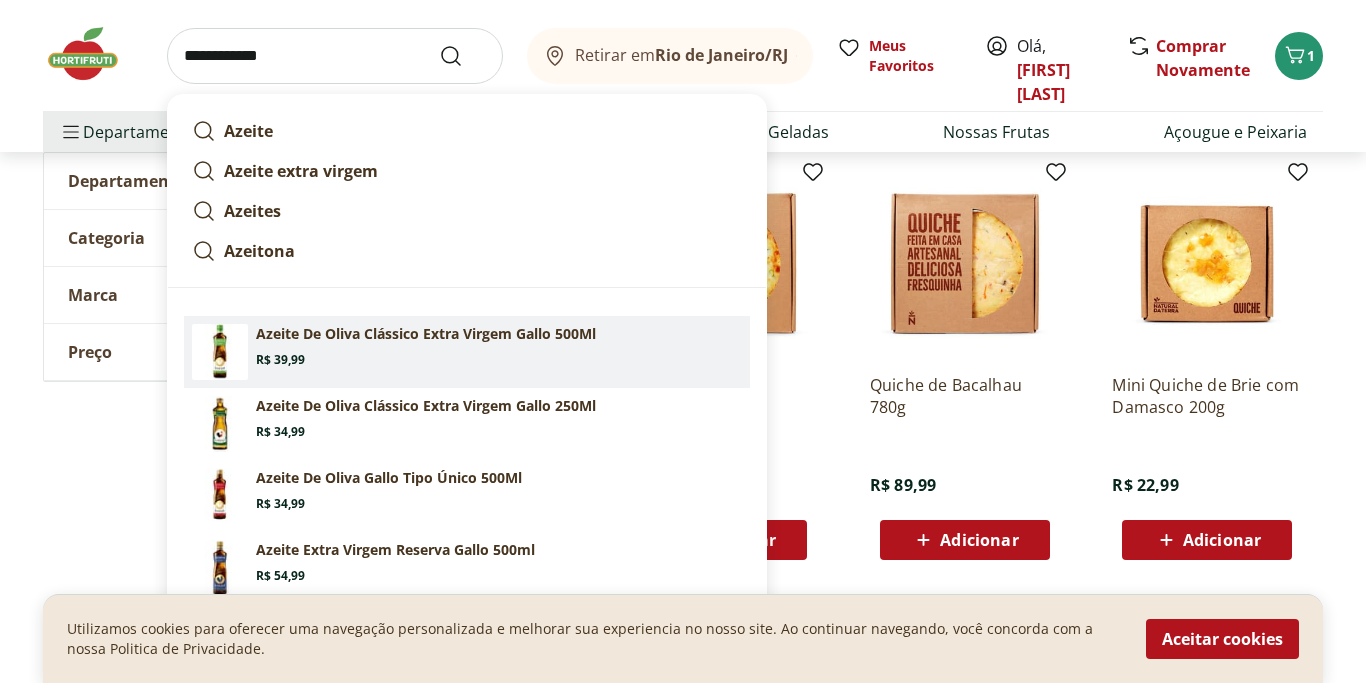 click on "Azeite De Oliva Clássico Extra Virgem Gallo 500Ml" at bounding box center [426, 334] 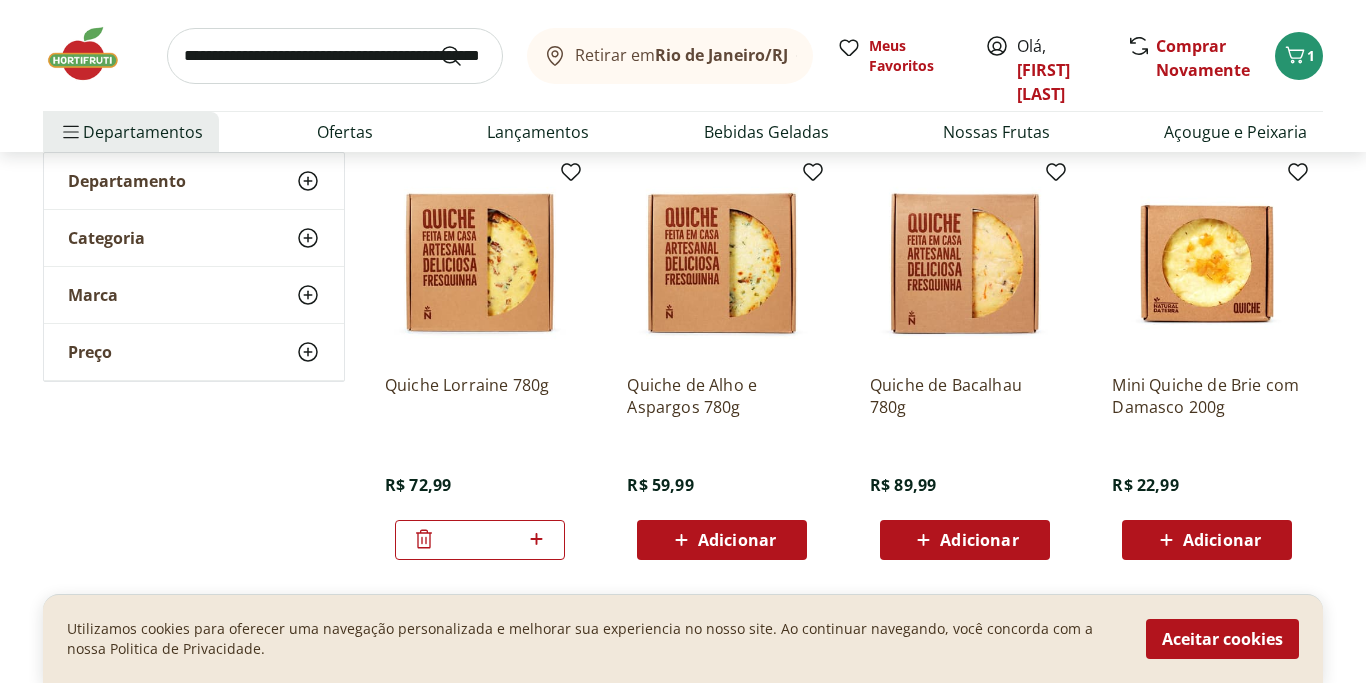 click at bounding box center [480, 263] 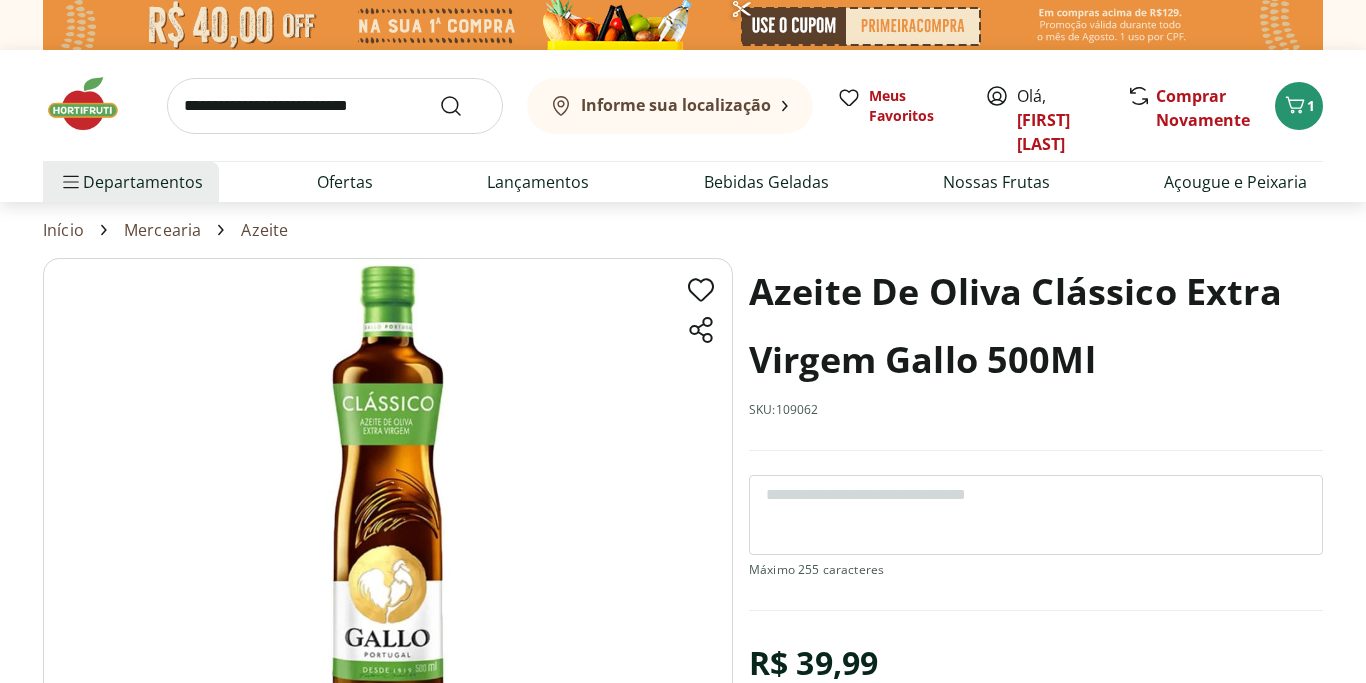 scroll, scrollTop: 0, scrollLeft: 0, axis: both 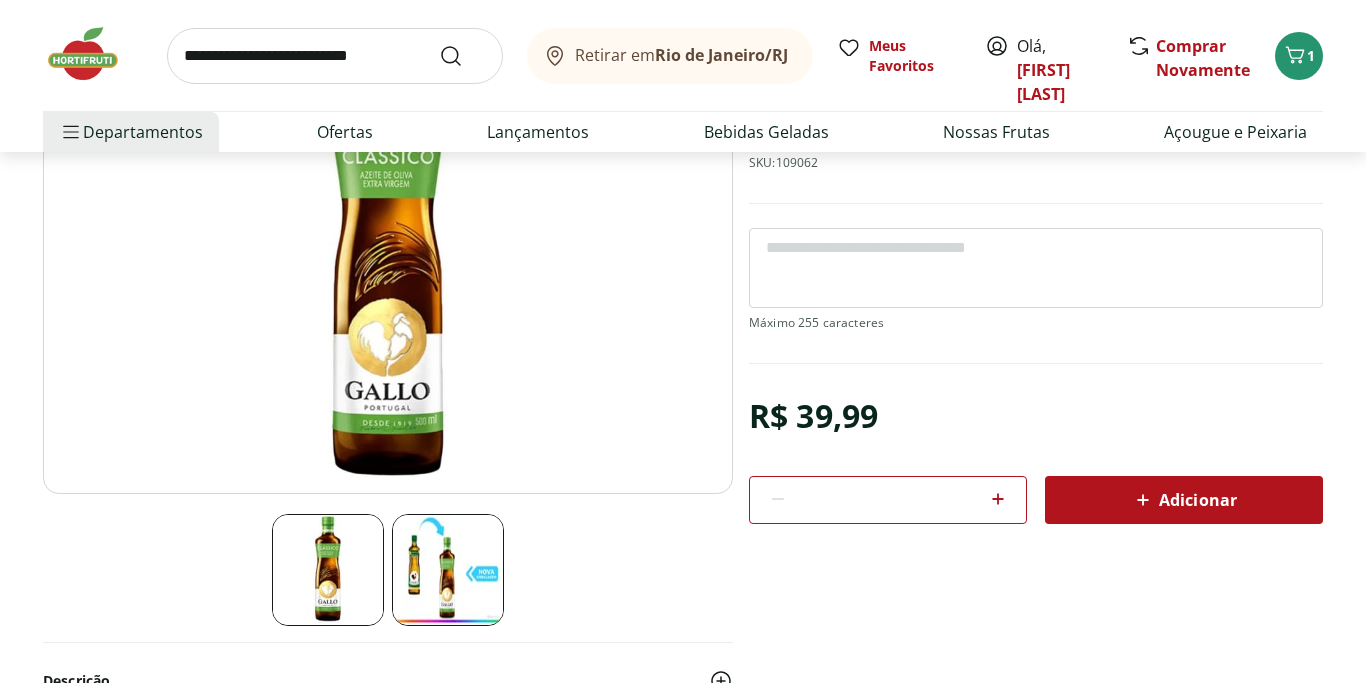click on "Adicionar" at bounding box center [1184, 500] 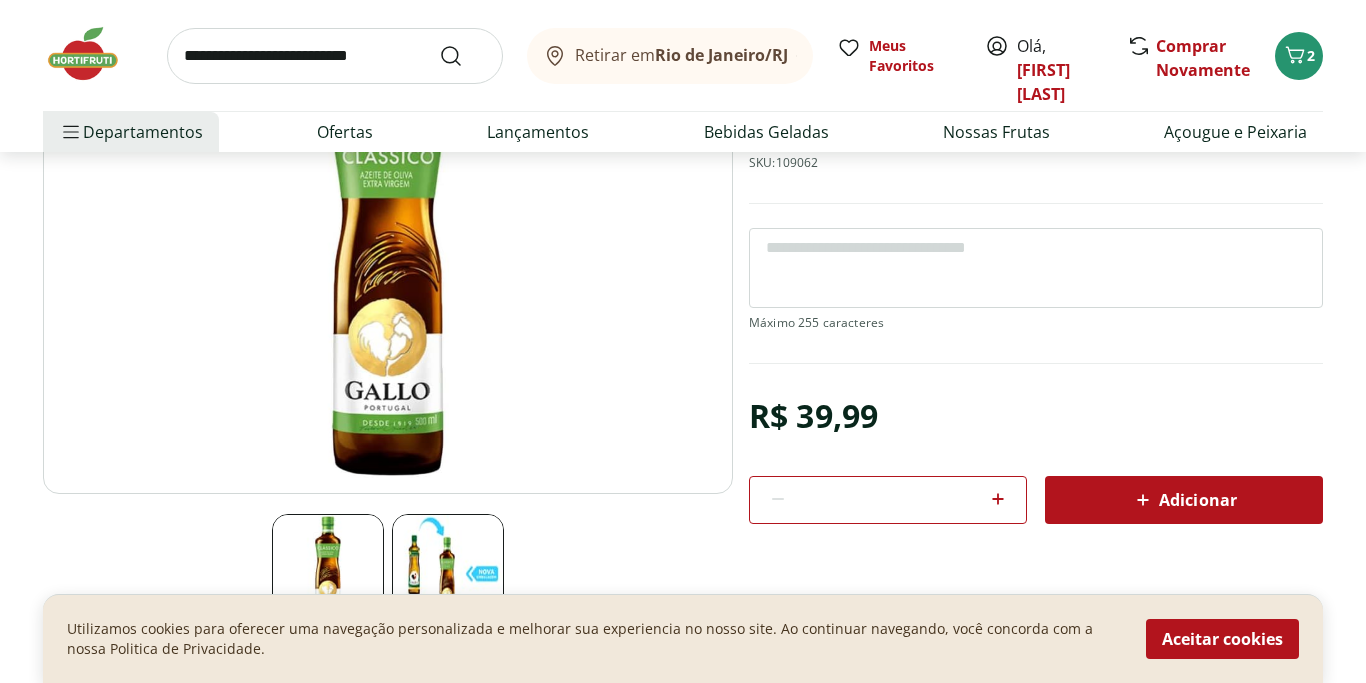 scroll, scrollTop: 0, scrollLeft: 0, axis: both 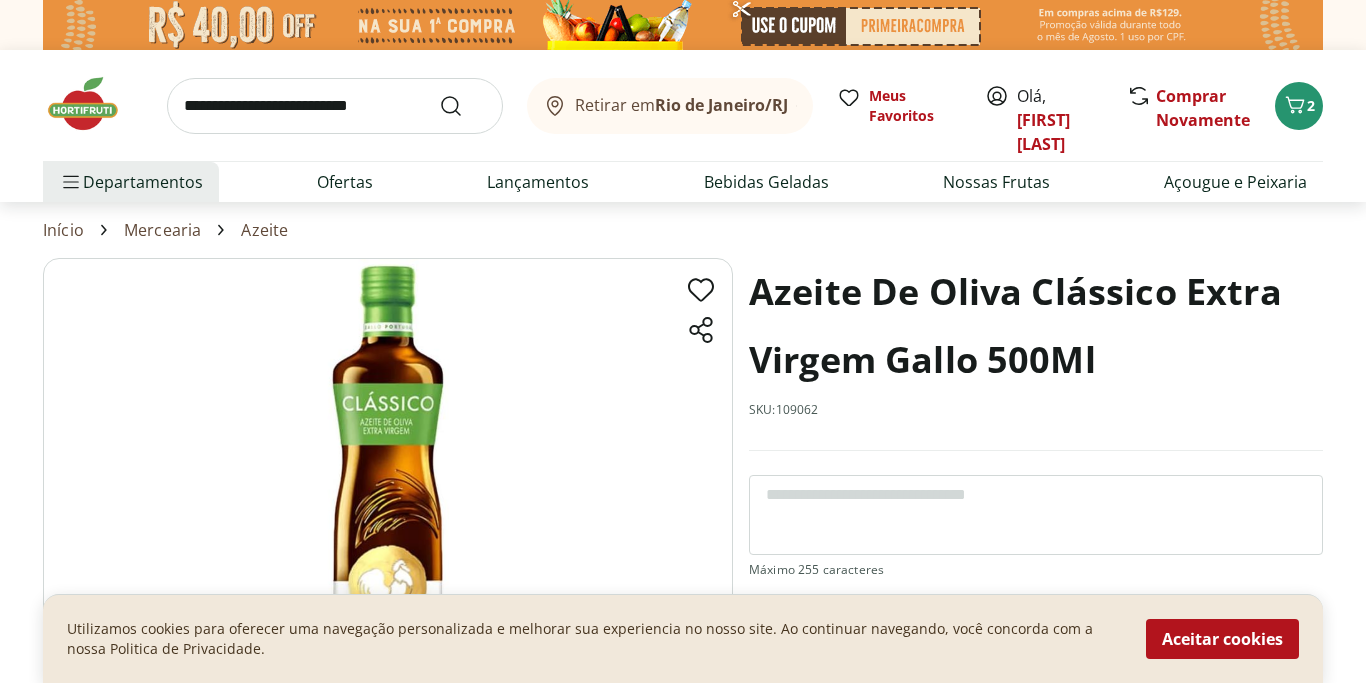 click at bounding box center (335, 106) 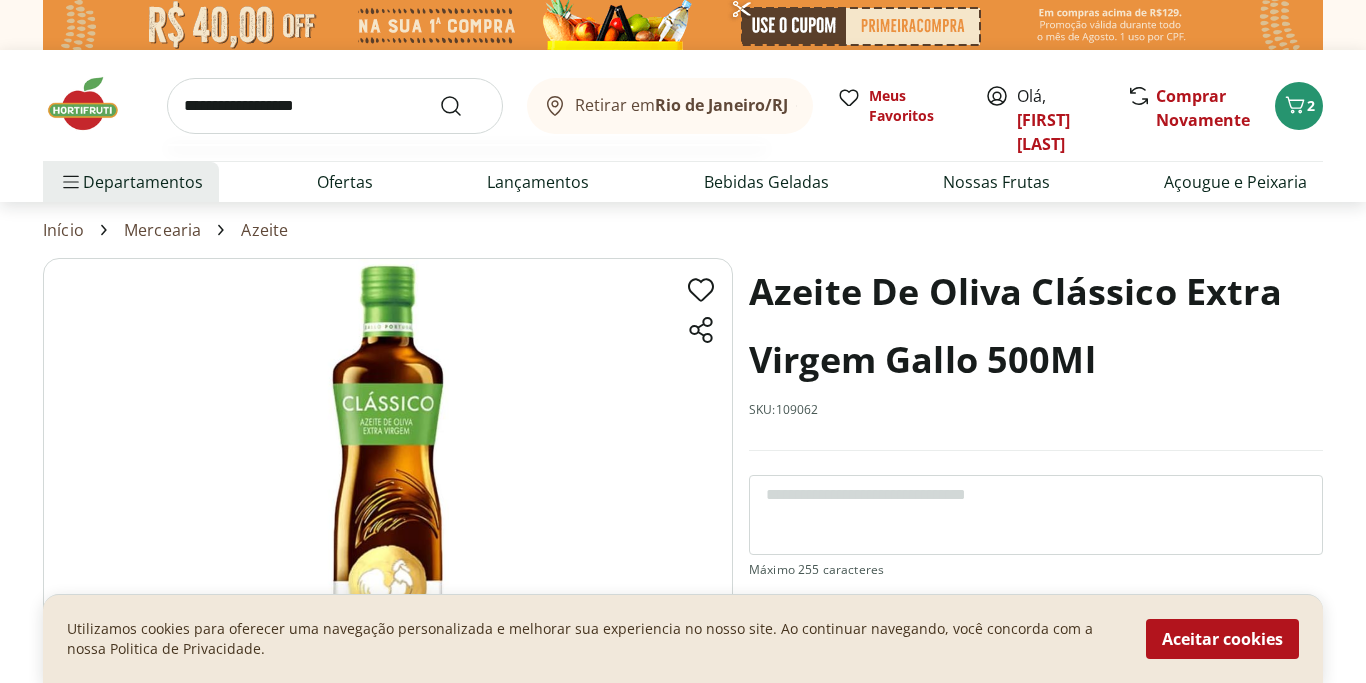 type on "**********" 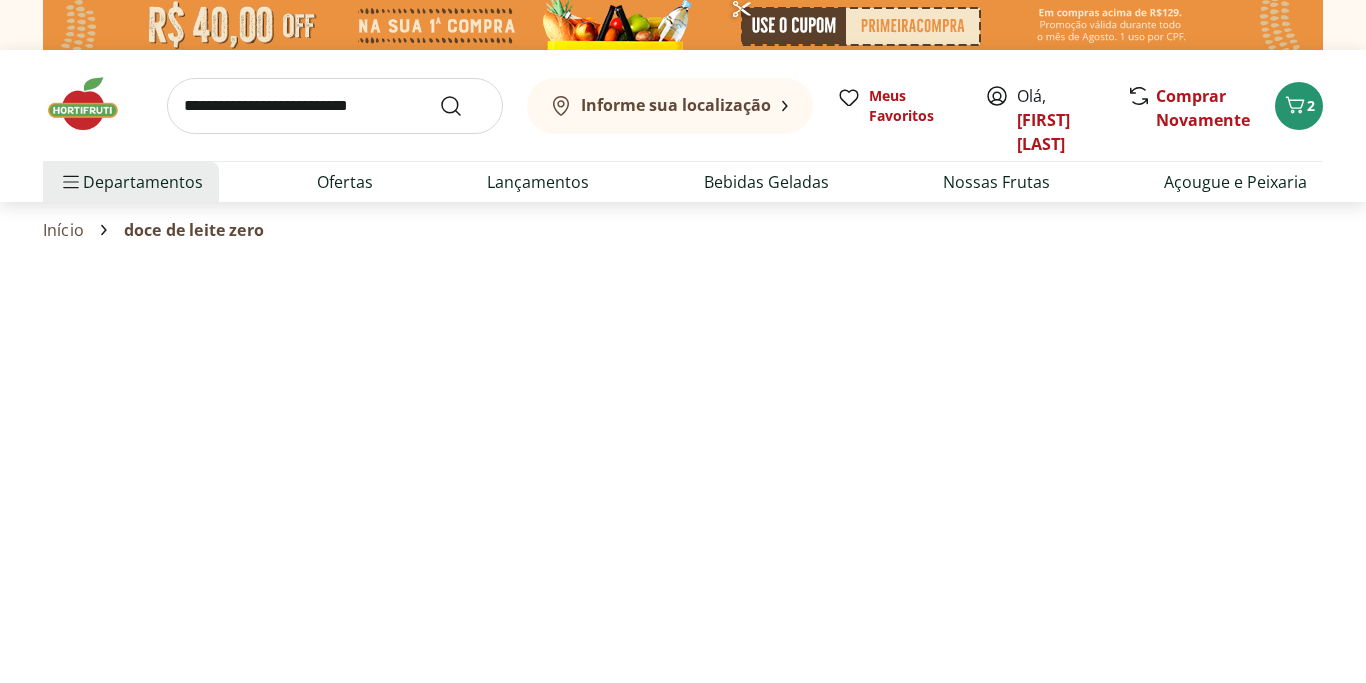 select on "**********" 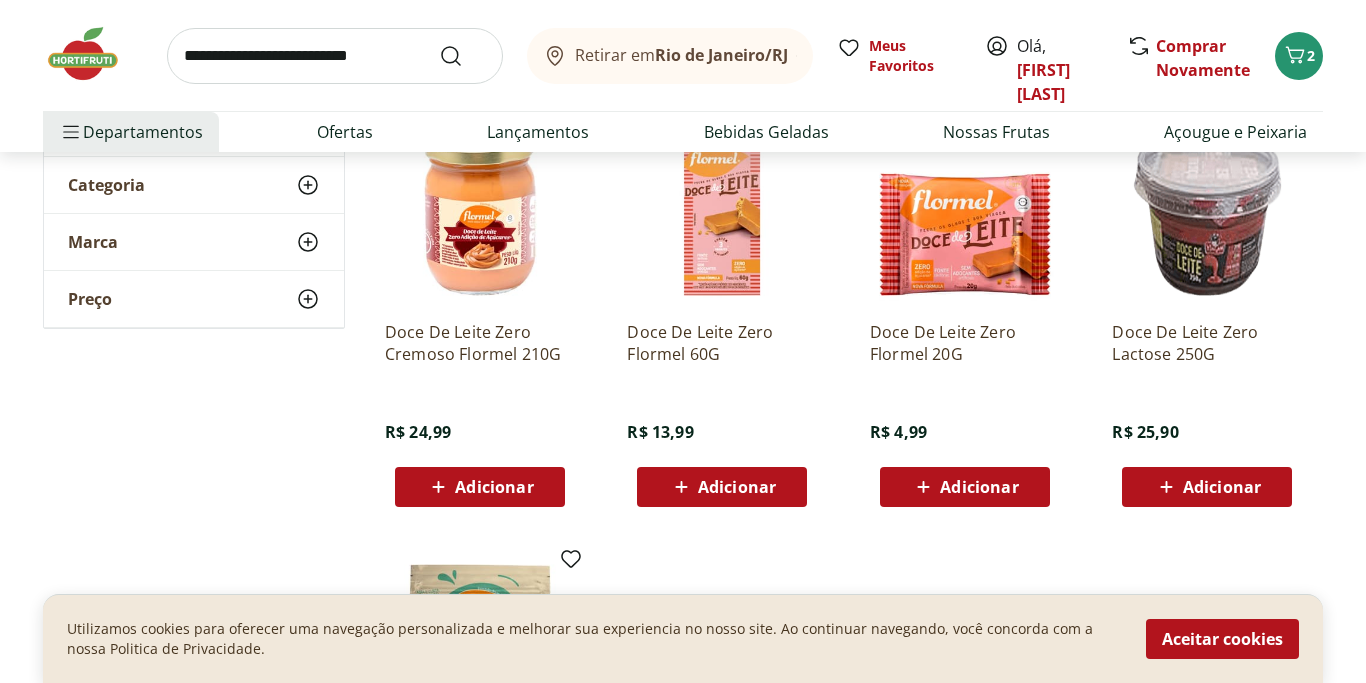 scroll, scrollTop: 0, scrollLeft: 0, axis: both 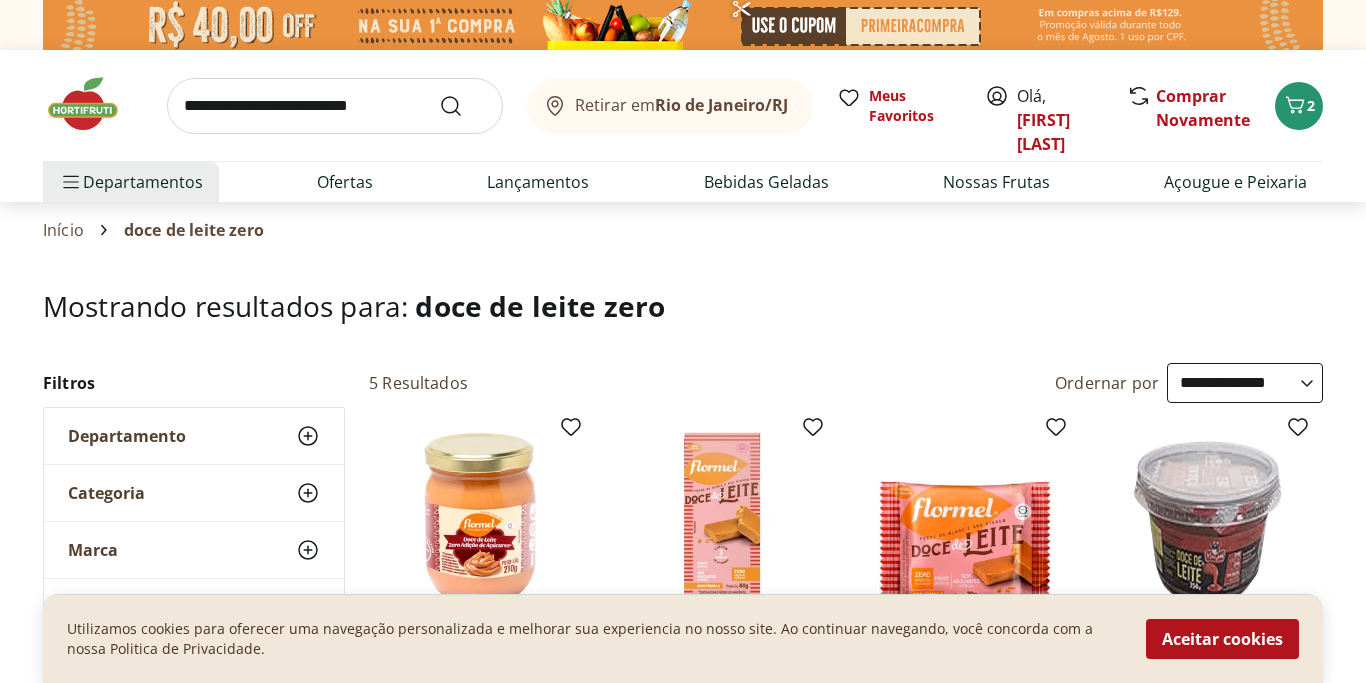 click at bounding box center [335, 106] 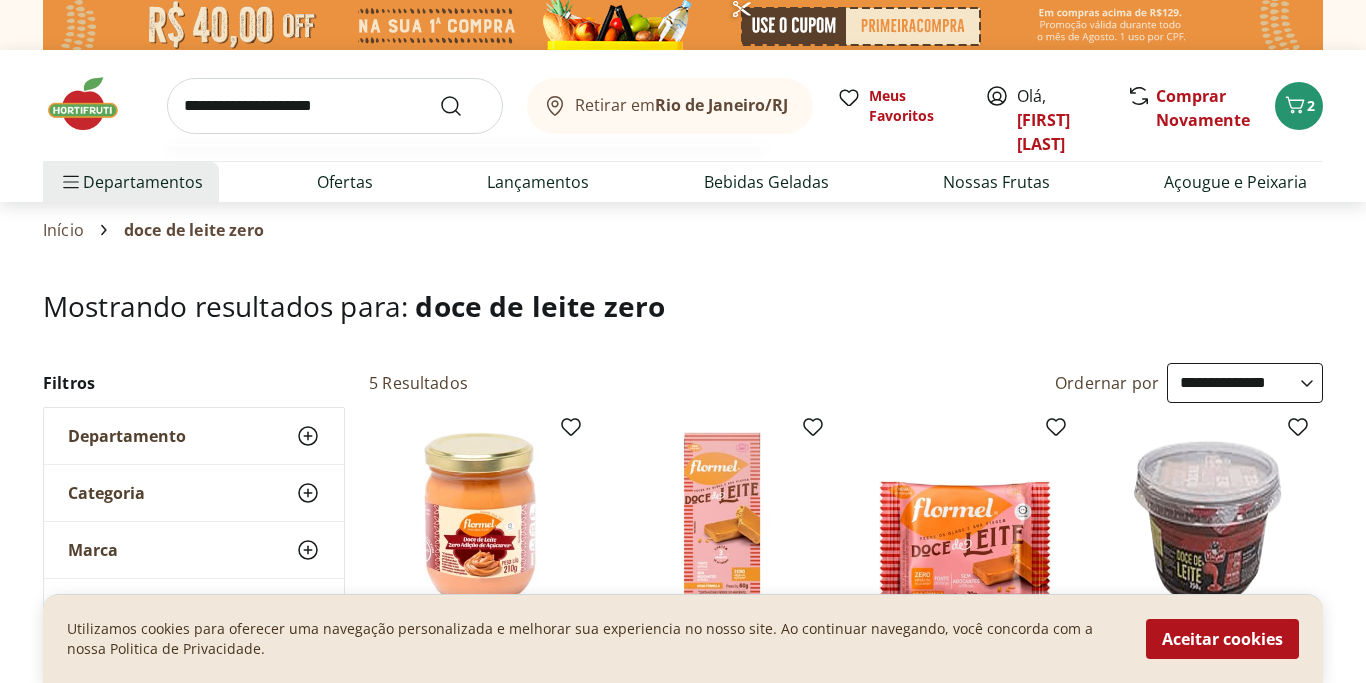 type on "**********" 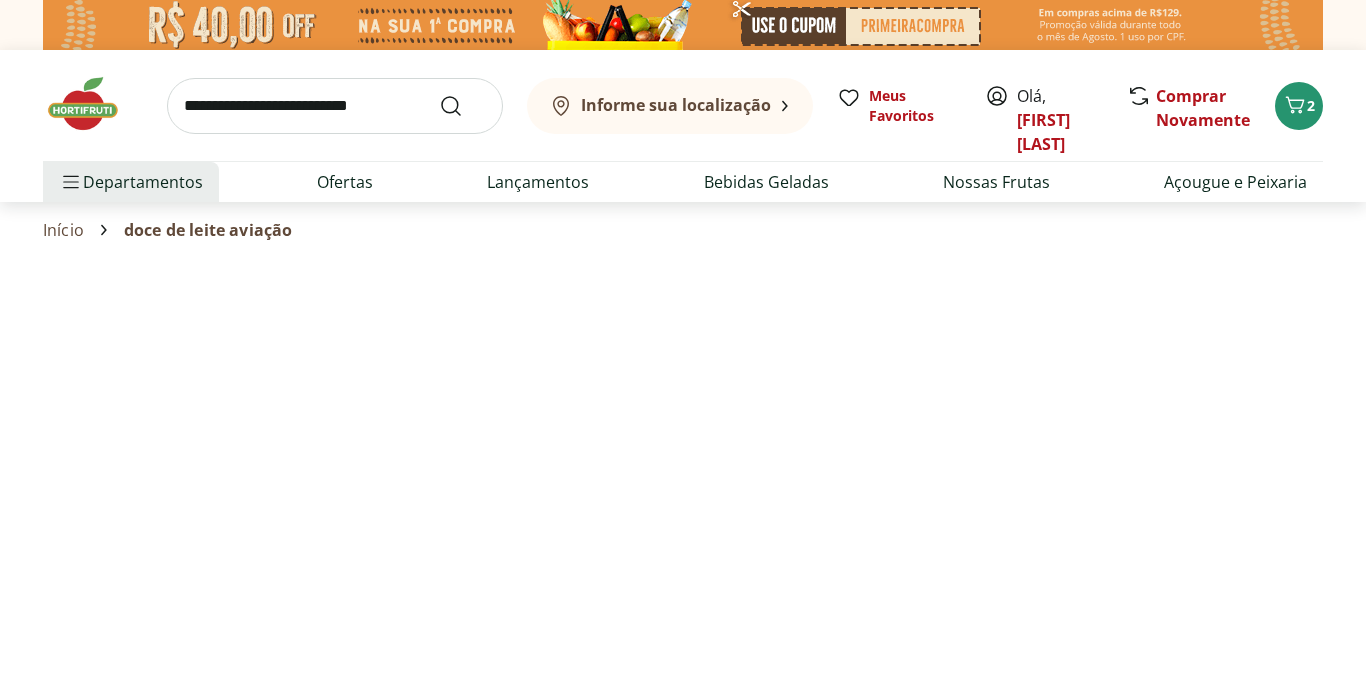 select on "**********" 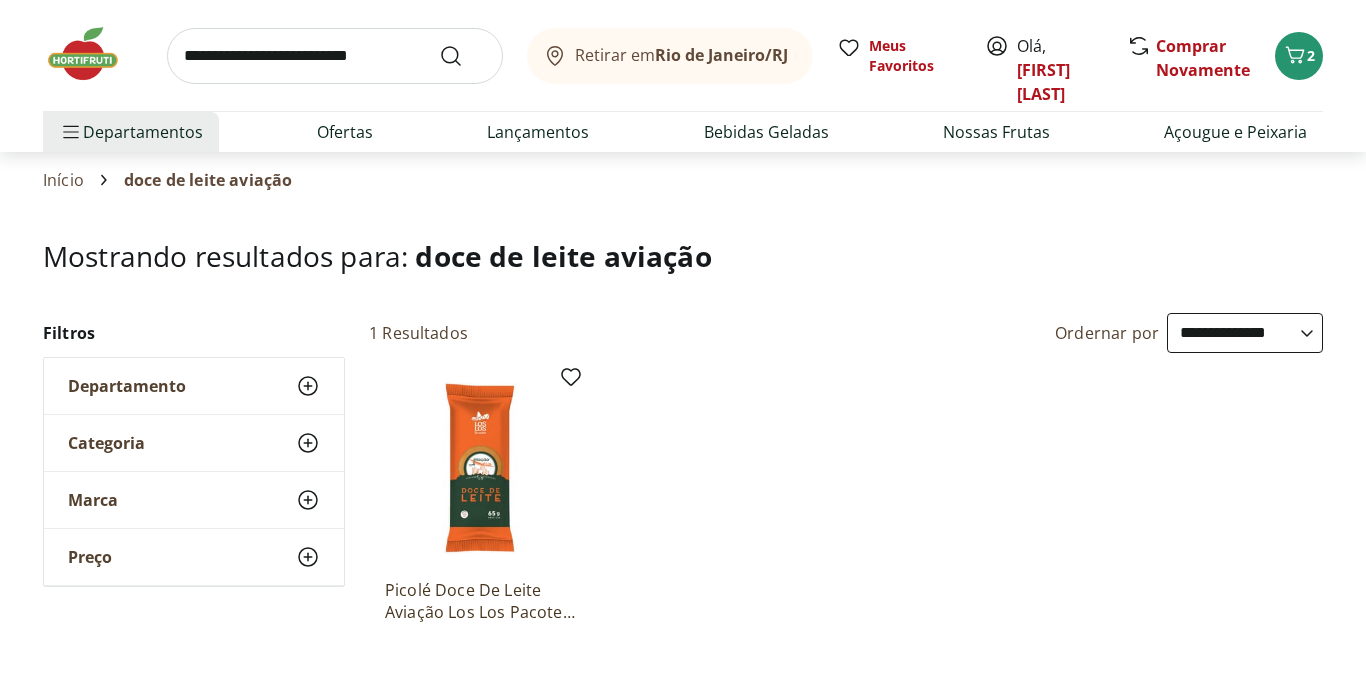scroll, scrollTop: 0, scrollLeft: 0, axis: both 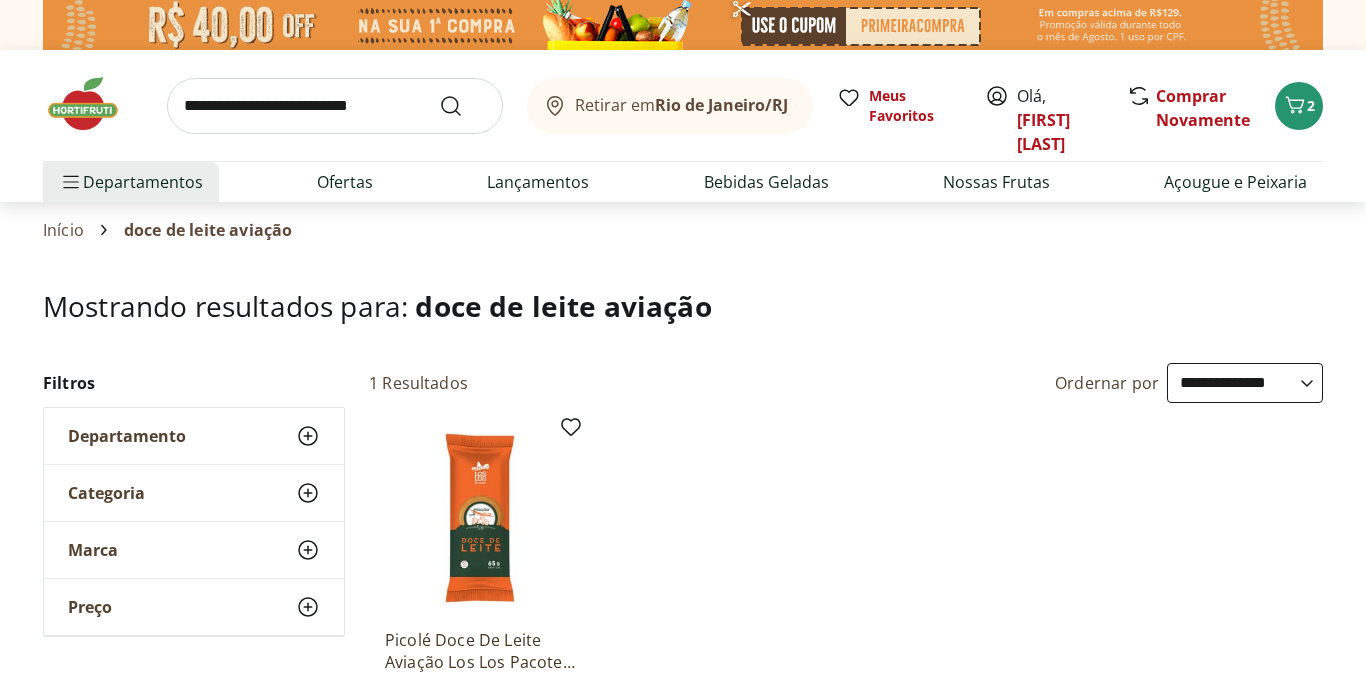 click at bounding box center [335, 106] 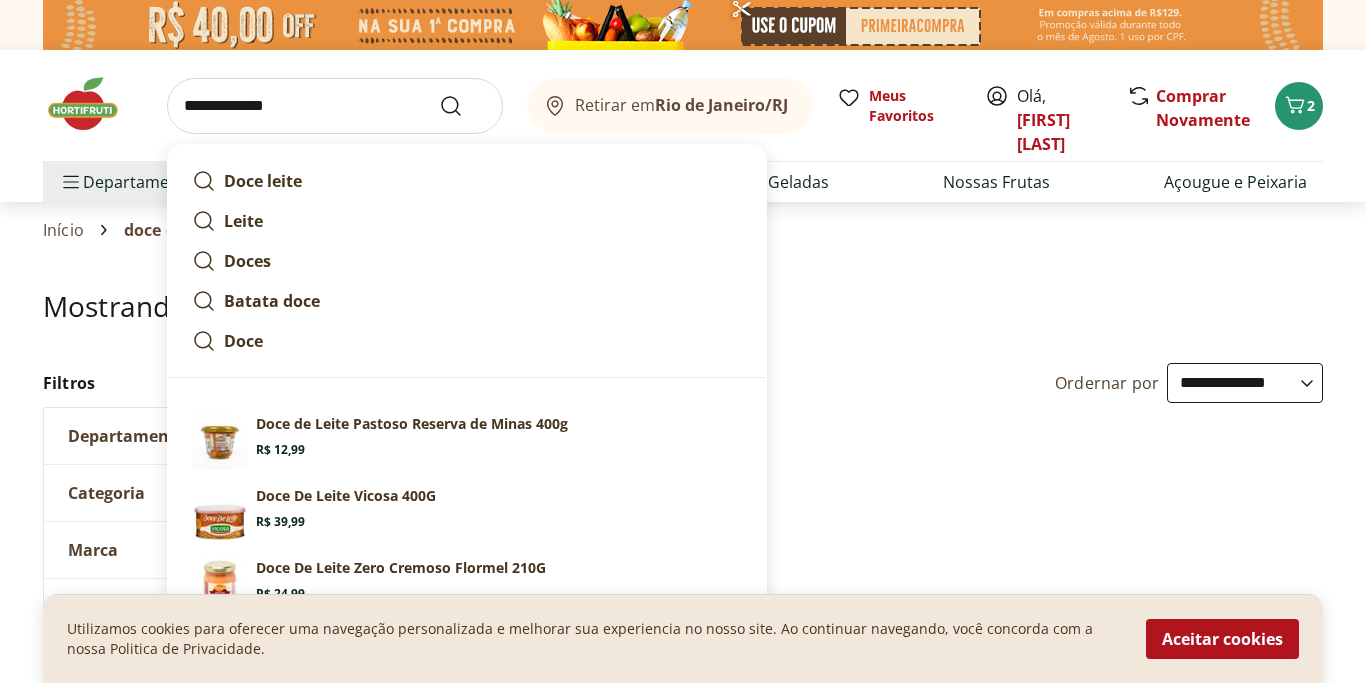 type on "**********" 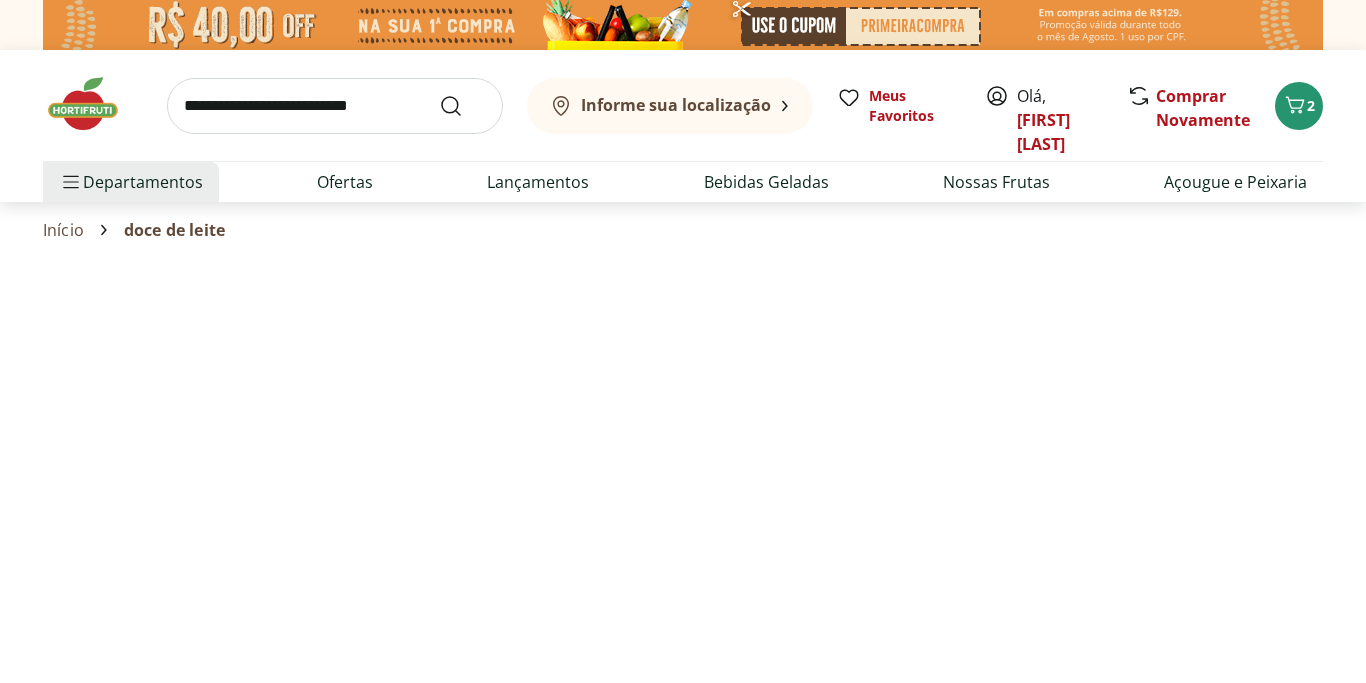 select on "**********" 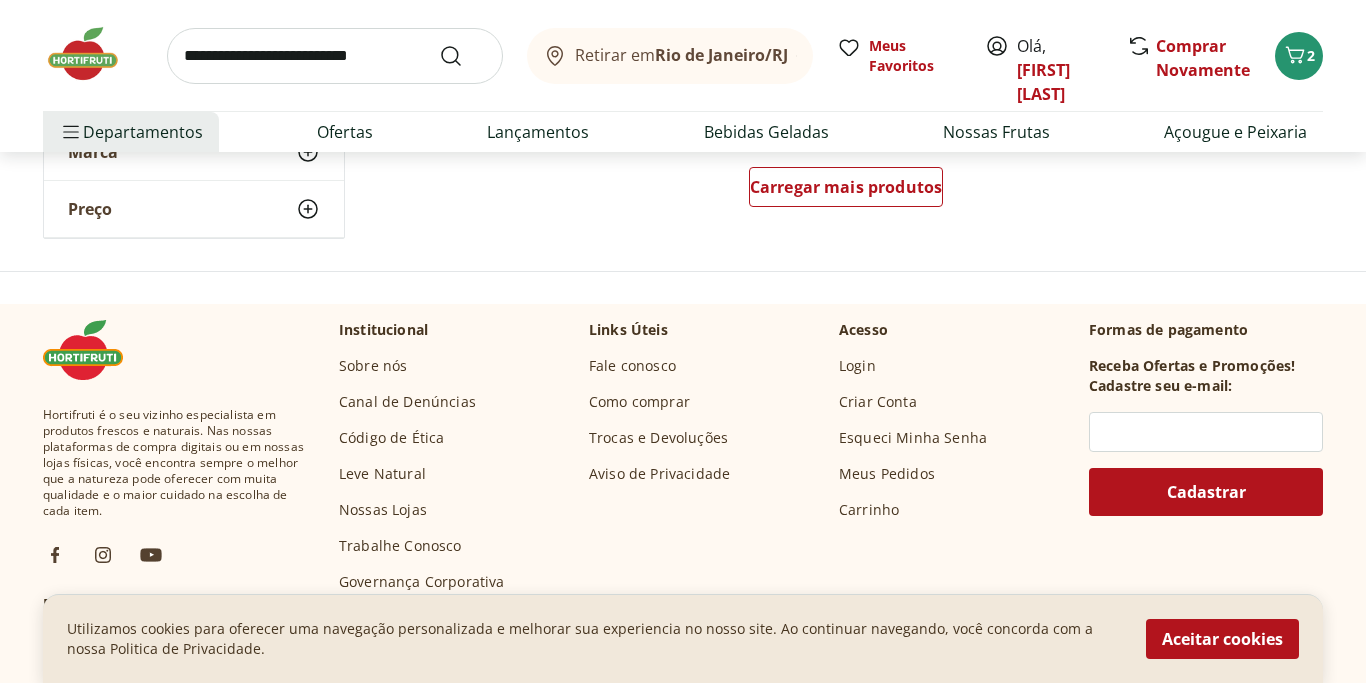 scroll, scrollTop: 1503, scrollLeft: 0, axis: vertical 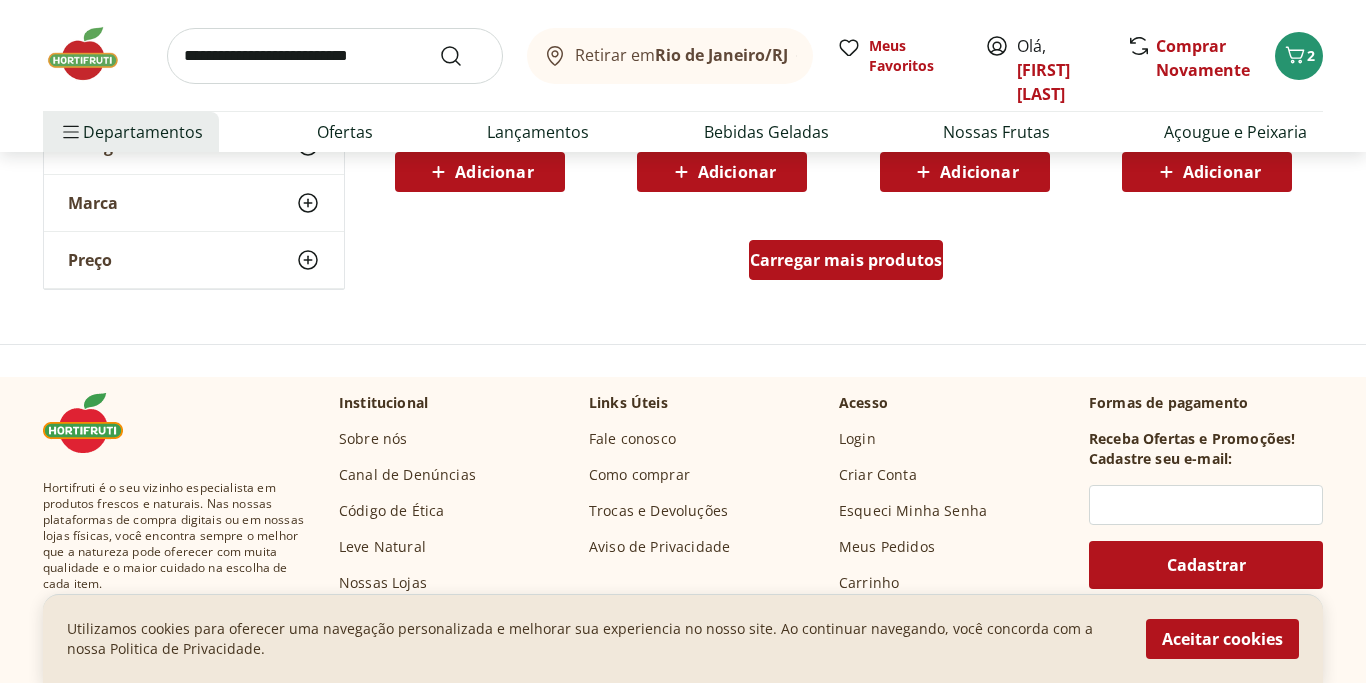 click on "Carregar mais produtos" at bounding box center (846, 260) 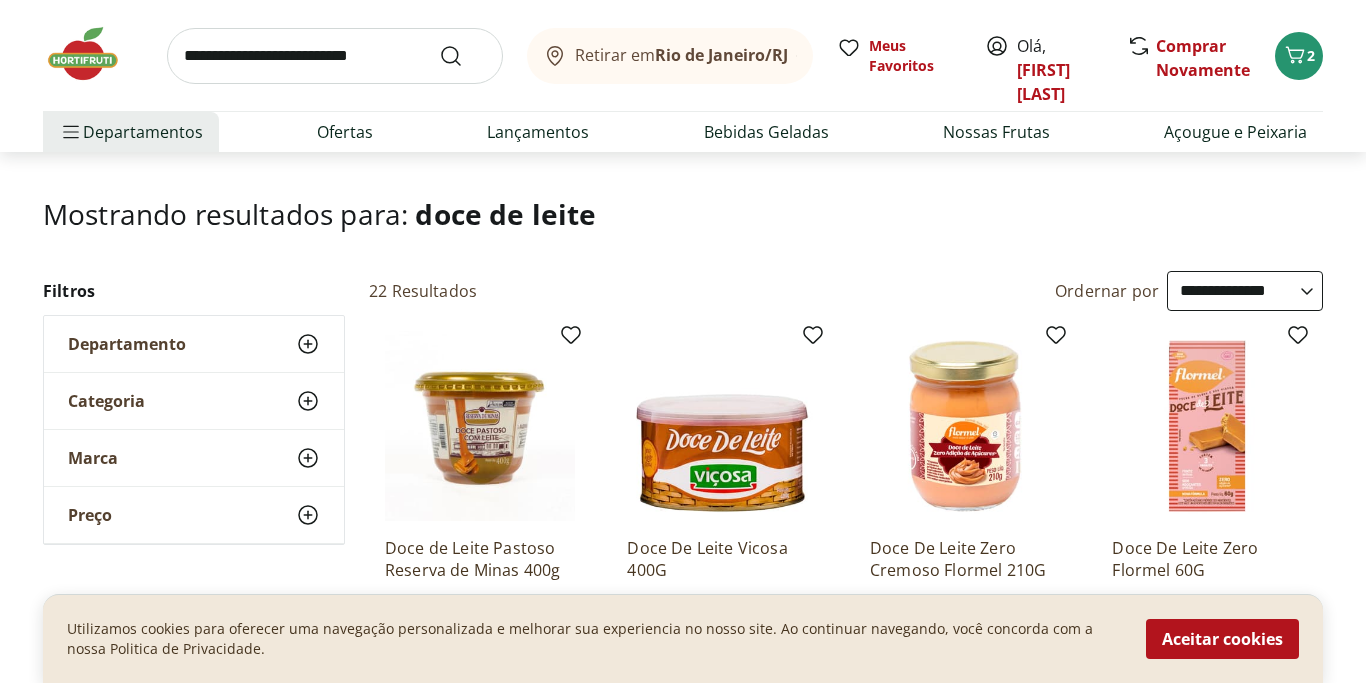scroll, scrollTop: 0, scrollLeft: 0, axis: both 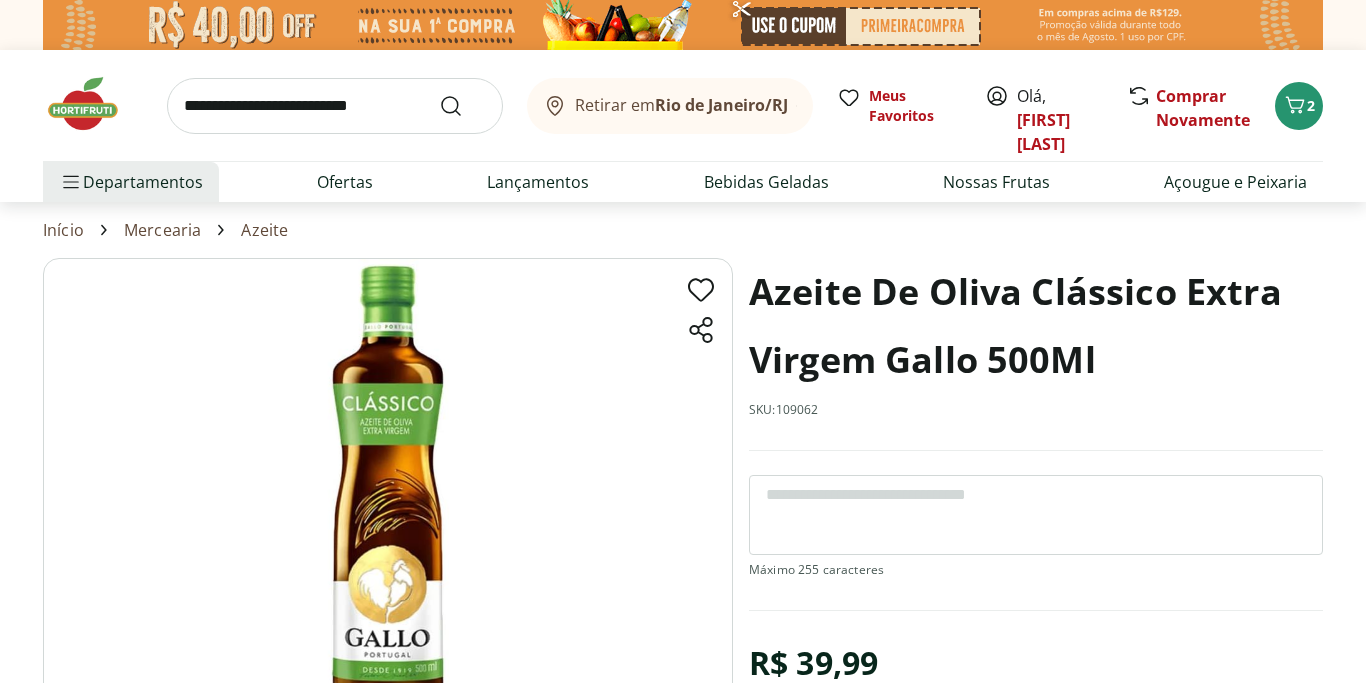 click on "Retirar em [CITY]/[STATE] Meus Favoritos Olá, [FIRST] [LAST] Comprar Novamente 2" at bounding box center (683, 105) 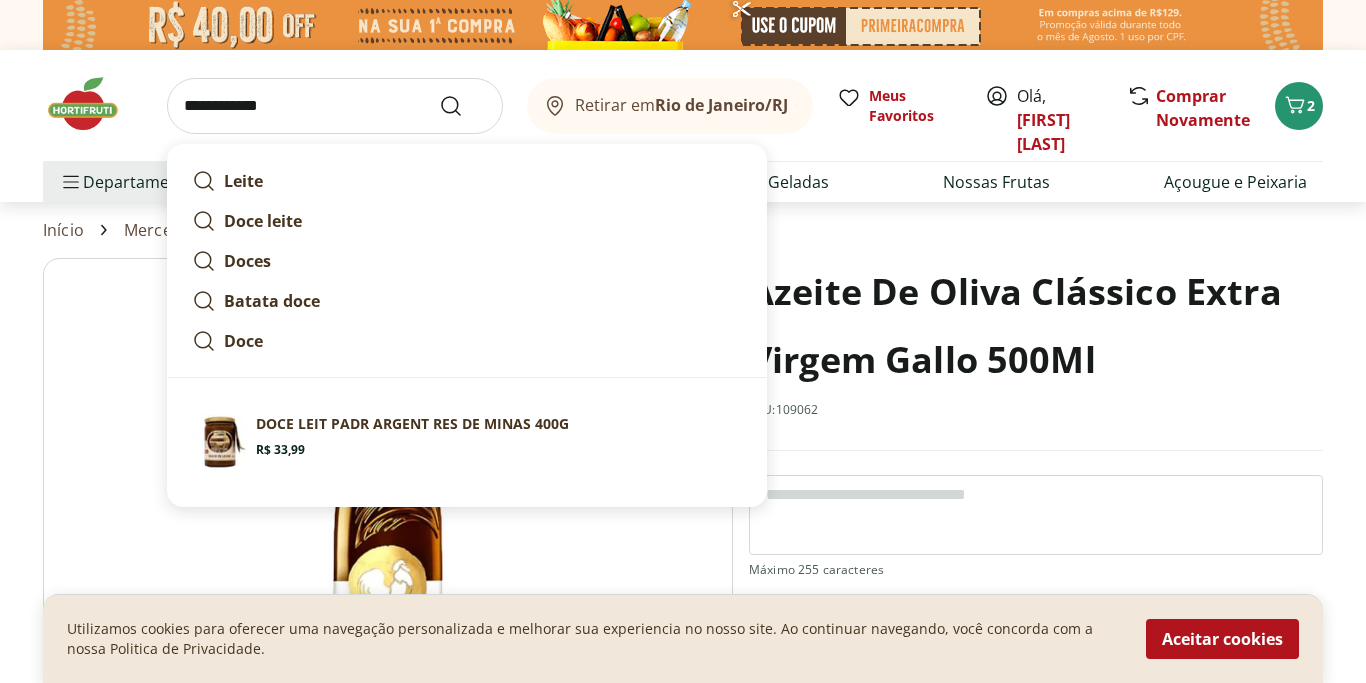 type on "**********" 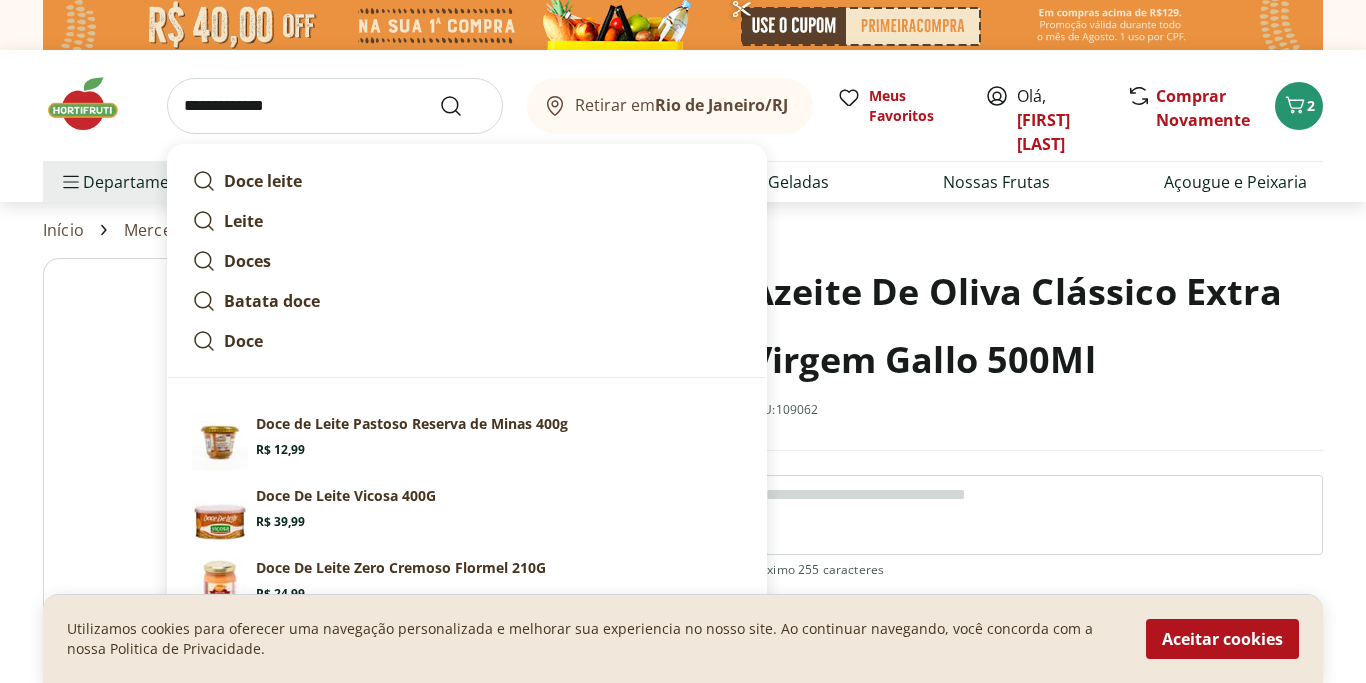 click at bounding box center [463, 106] 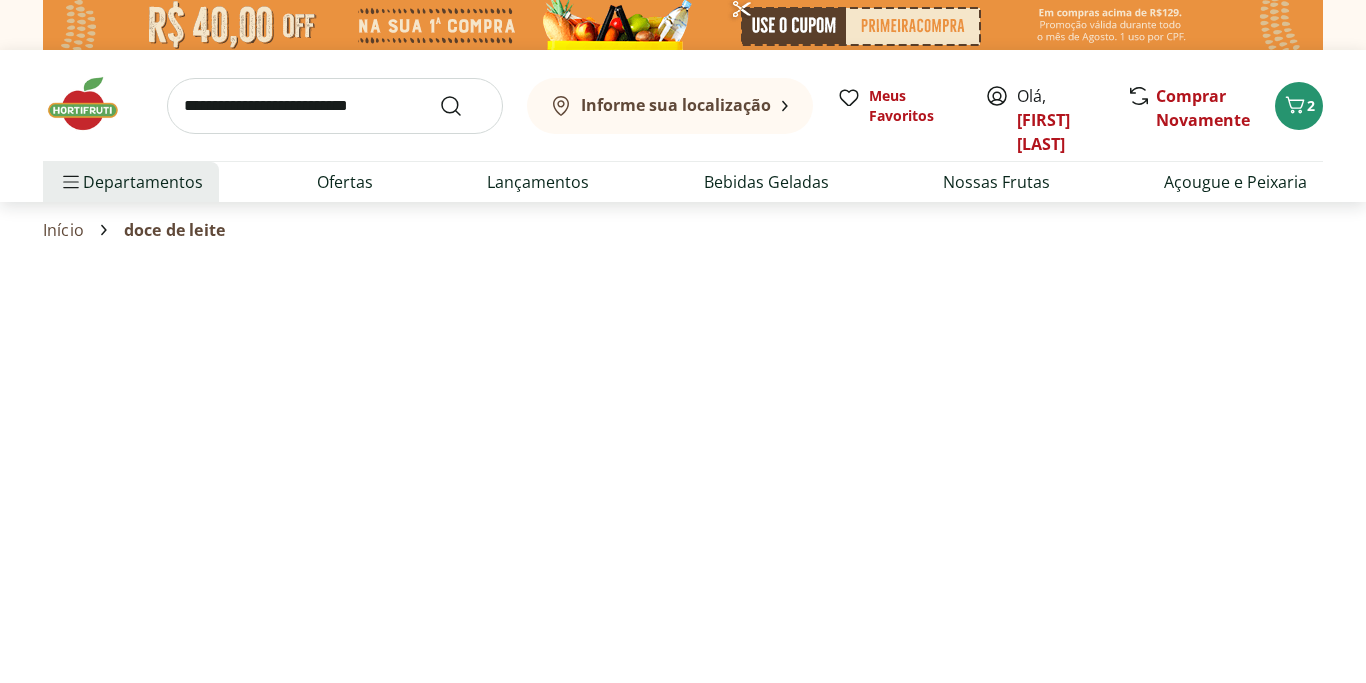 select on "**********" 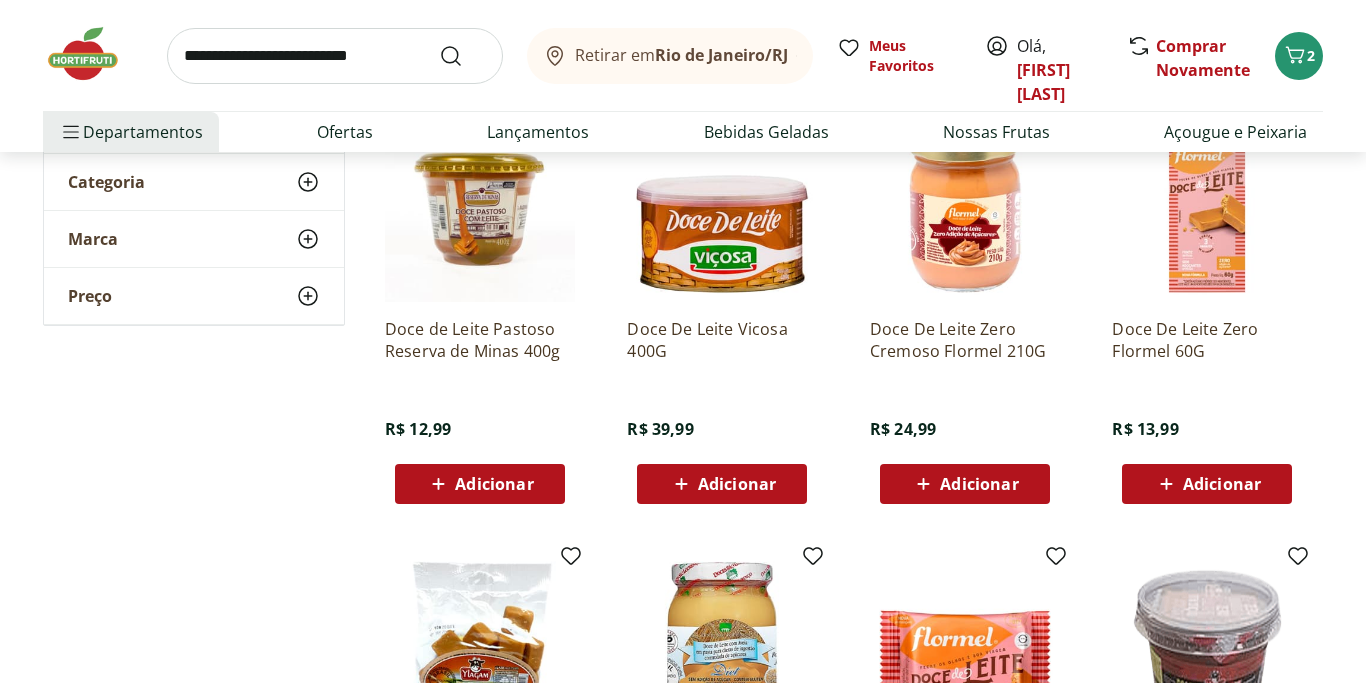 scroll, scrollTop: 309, scrollLeft: 0, axis: vertical 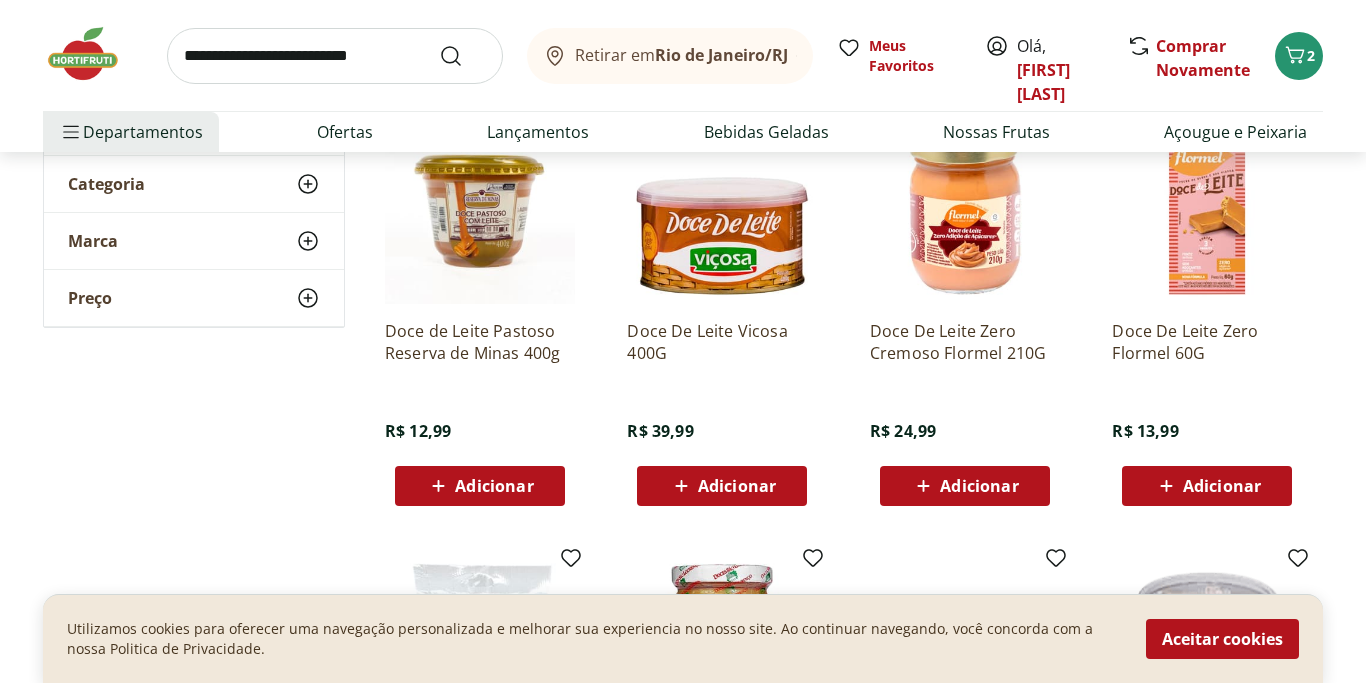 click 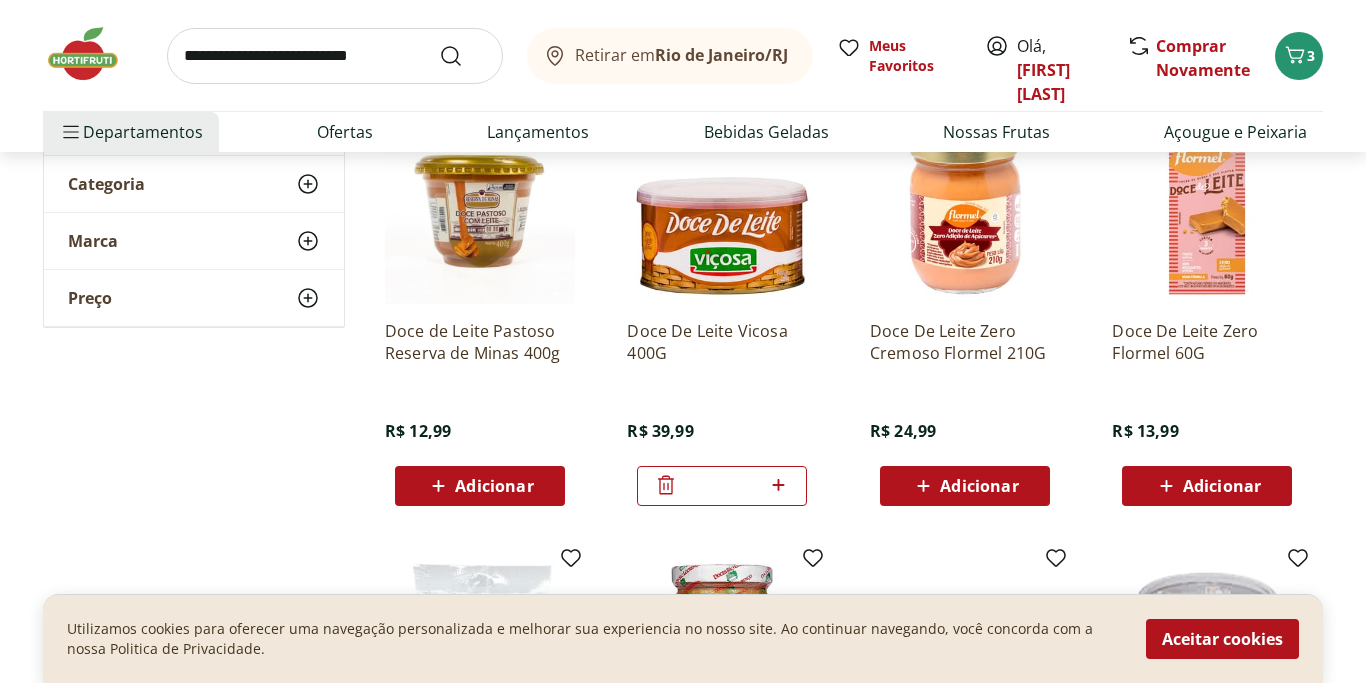 click at bounding box center (335, 56) 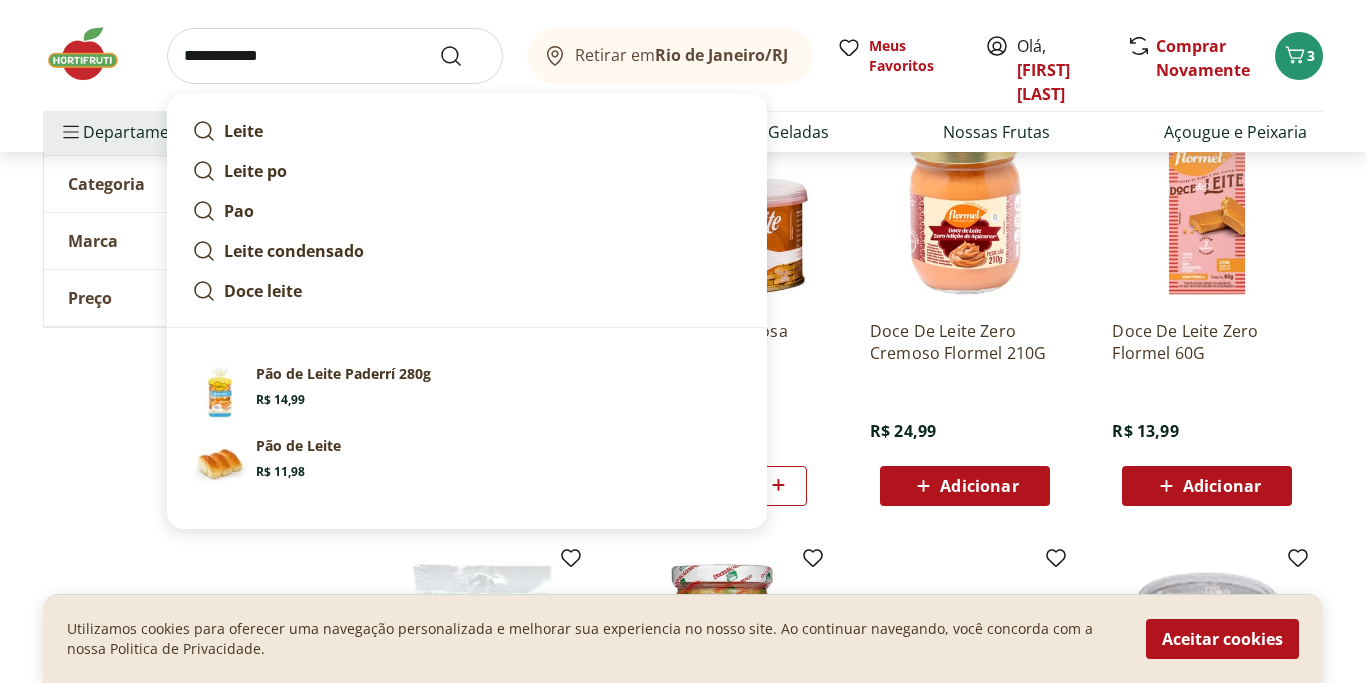 type on "**********" 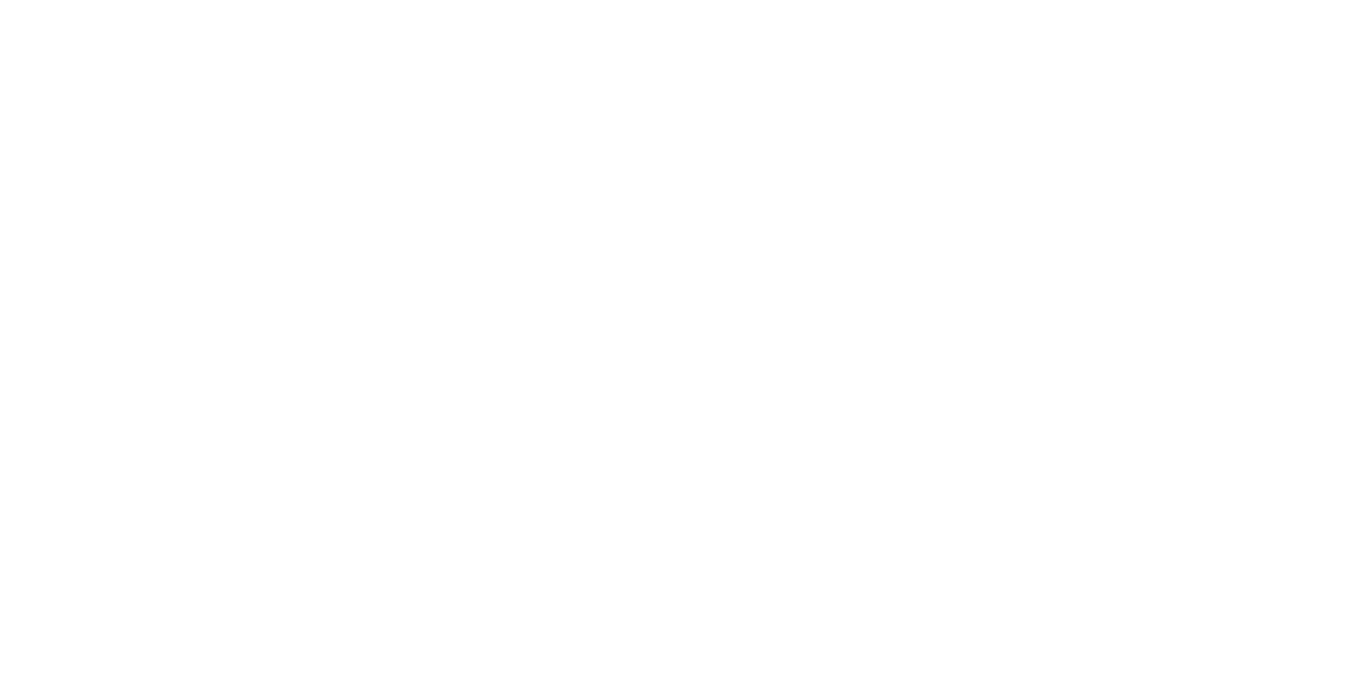 scroll, scrollTop: 0, scrollLeft: 0, axis: both 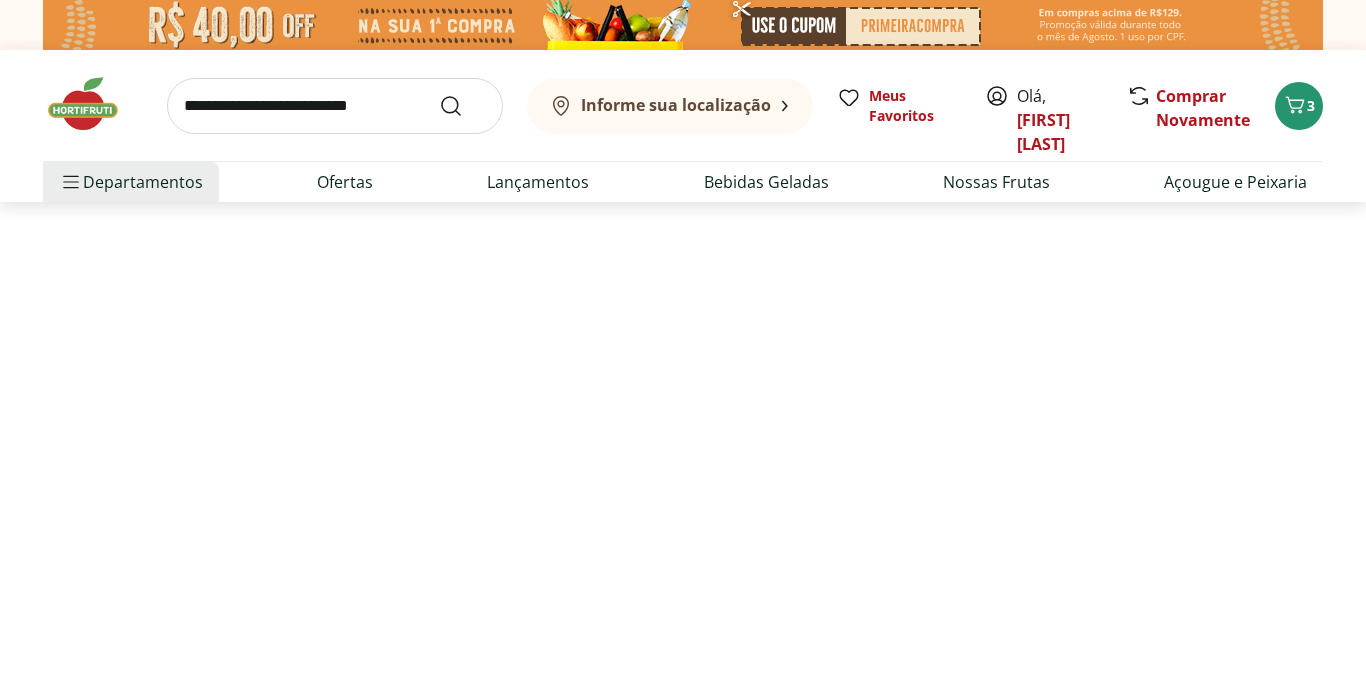 select on "**********" 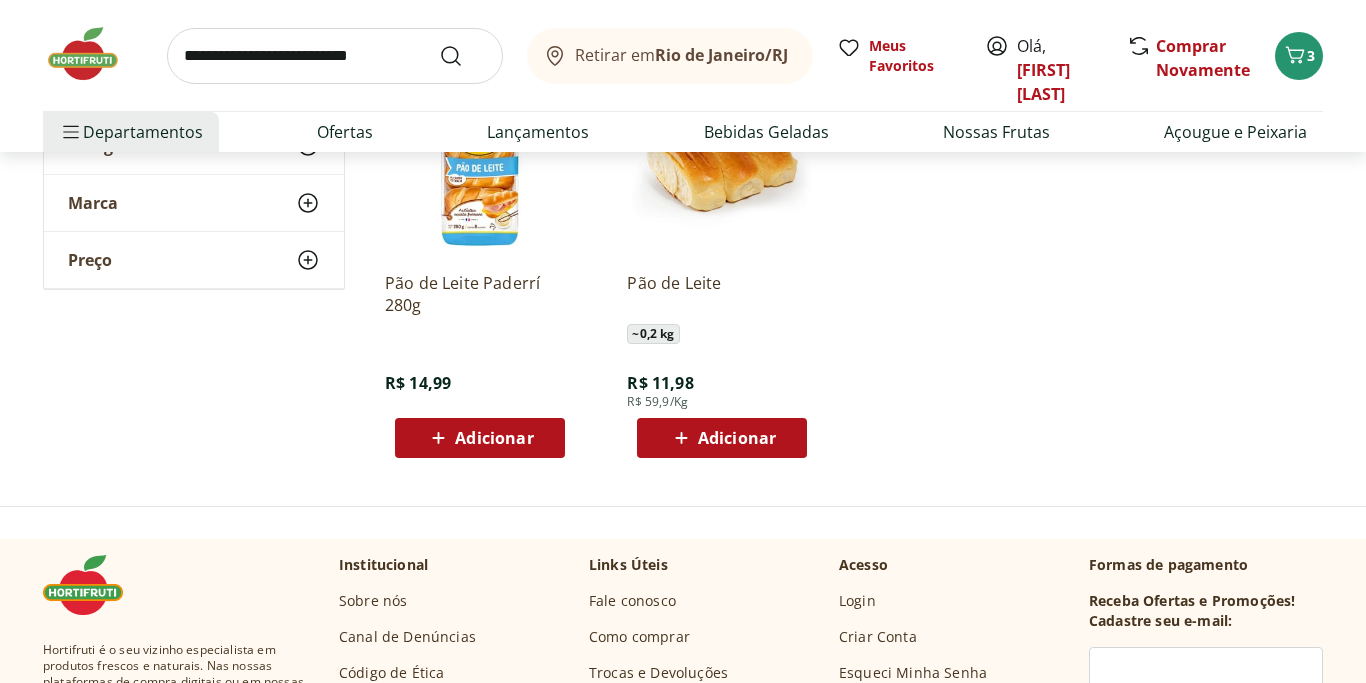 scroll, scrollTop: 437, scrollLeft: 0, axis: vertical 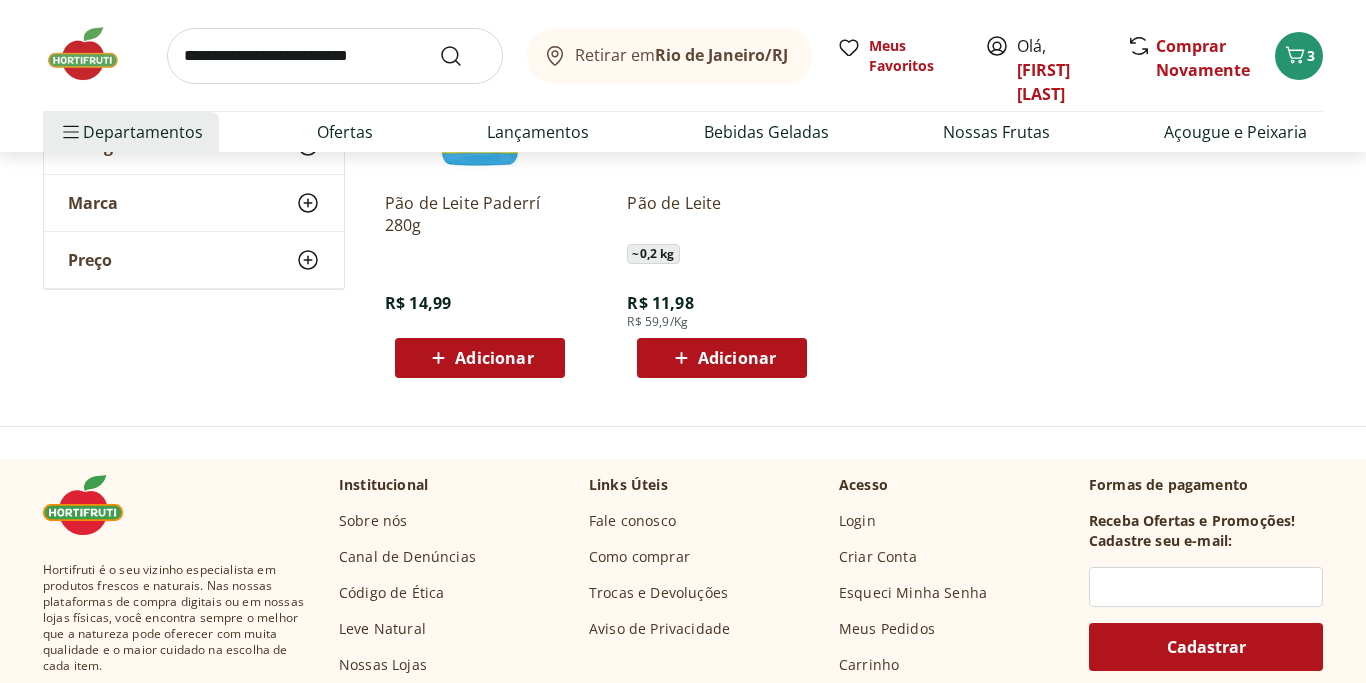 click on "Adicionar" at bounding box center (722, 358) 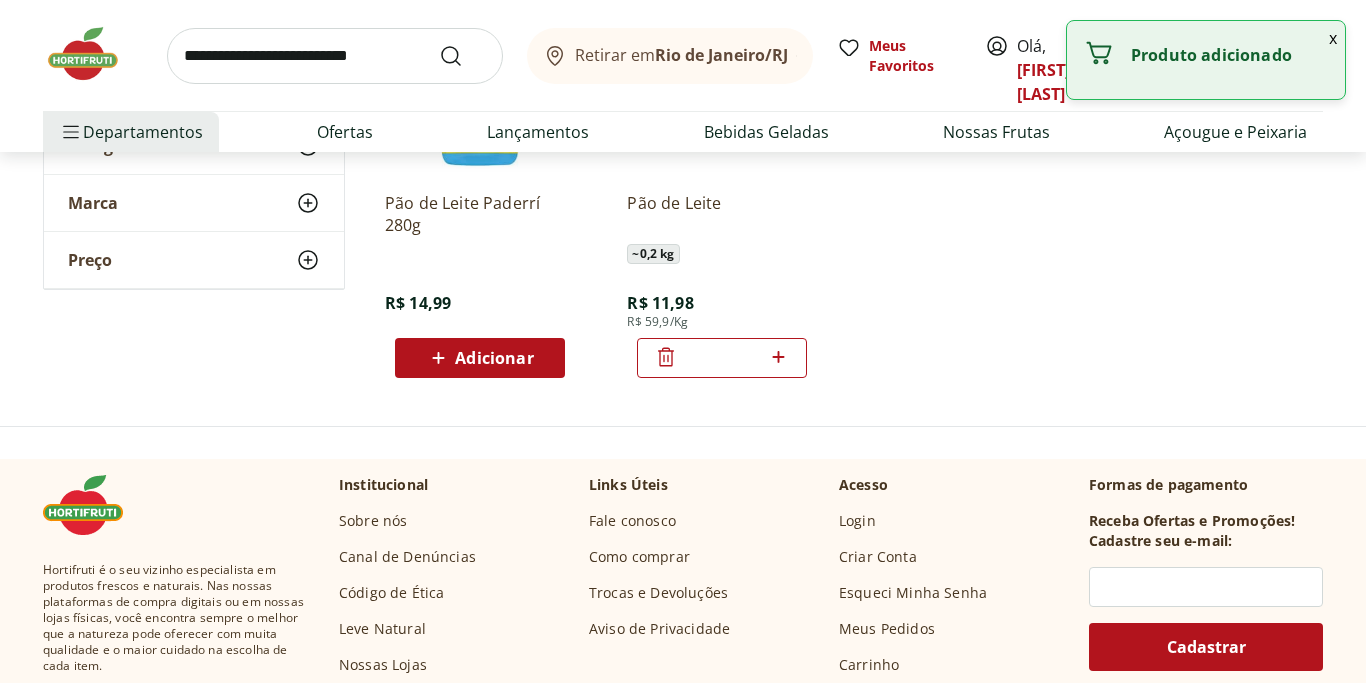 click 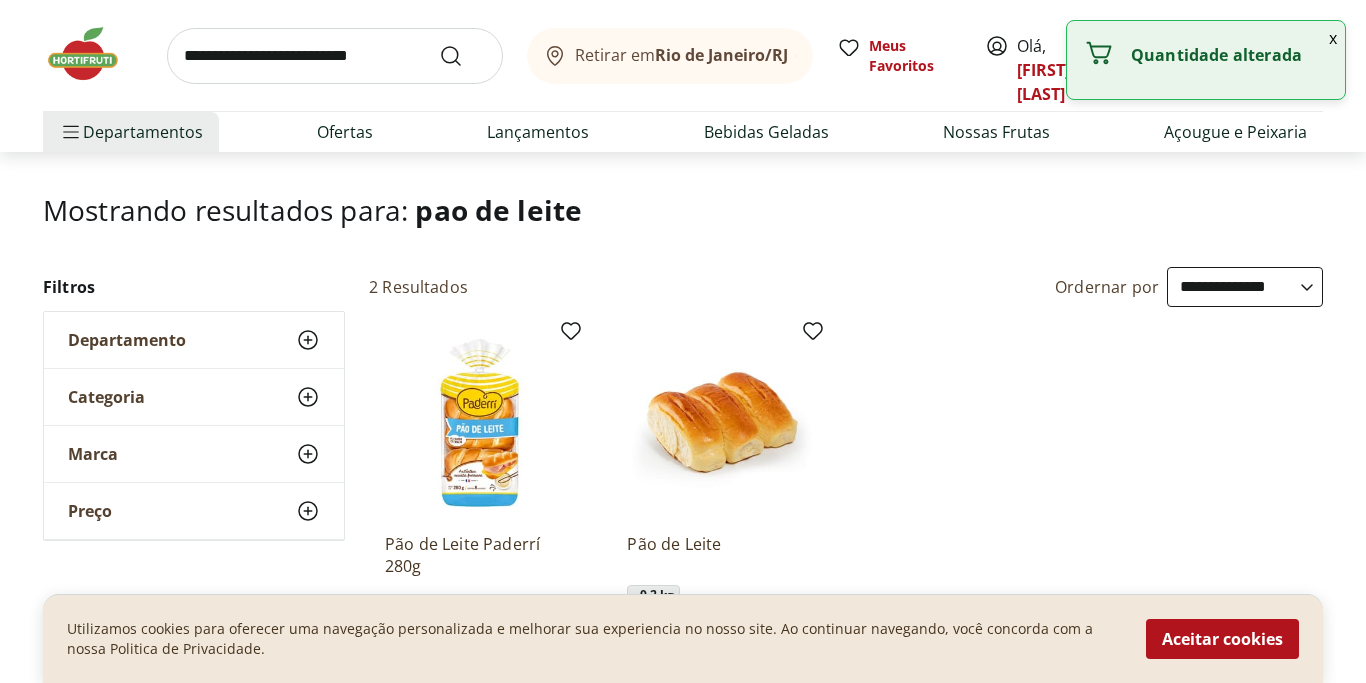 scroll, scrollTop: 0, scrollLeft: 0, axis: both 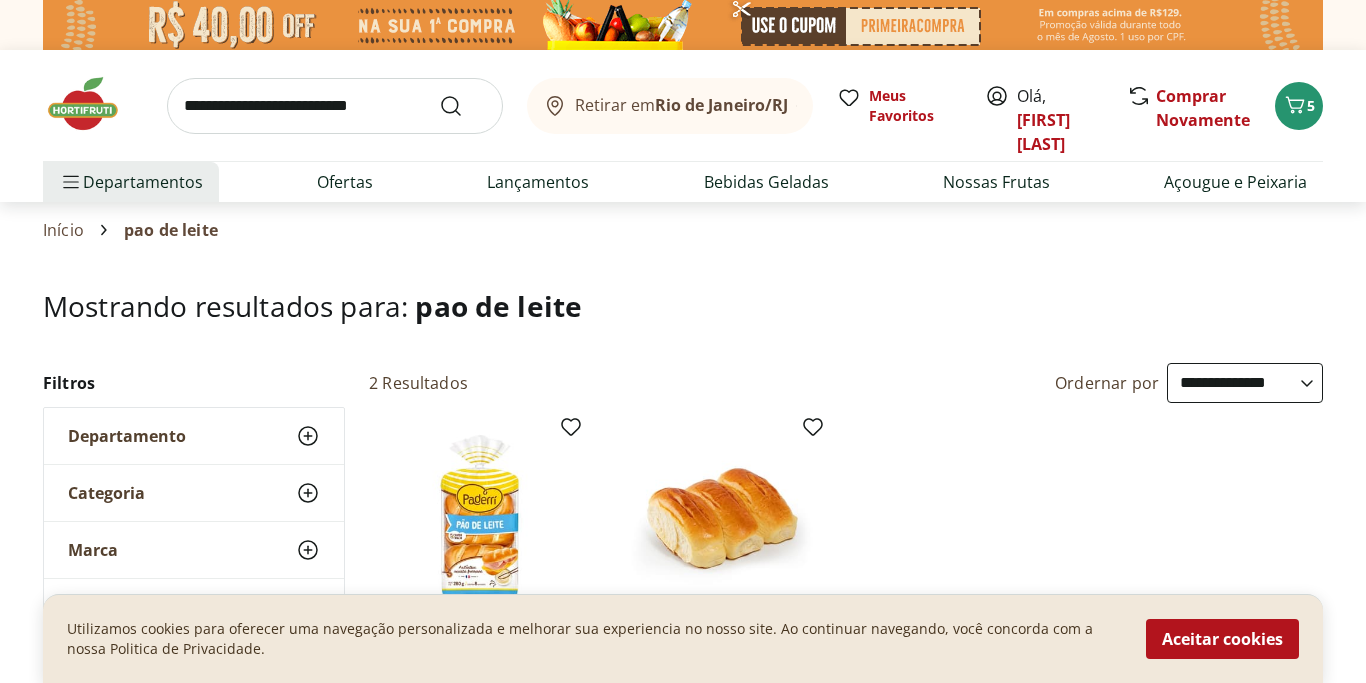 click at bounding box center (335, 106) 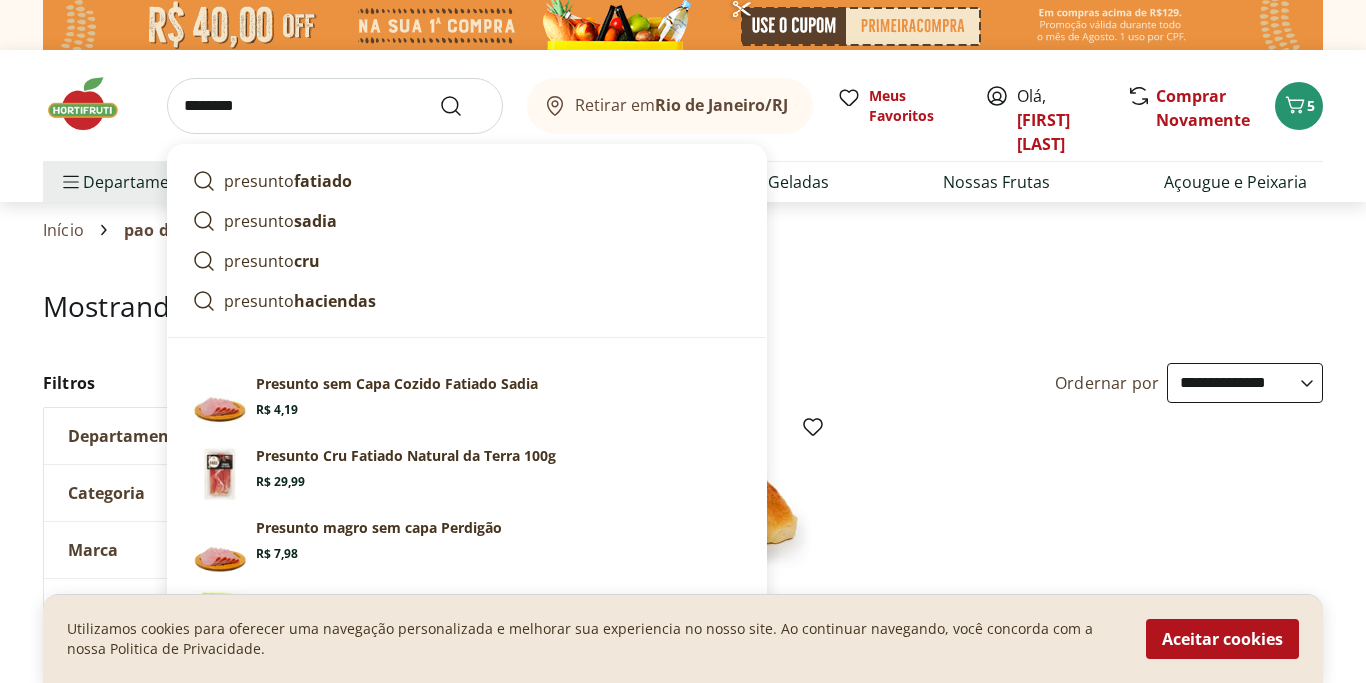 type on "********" 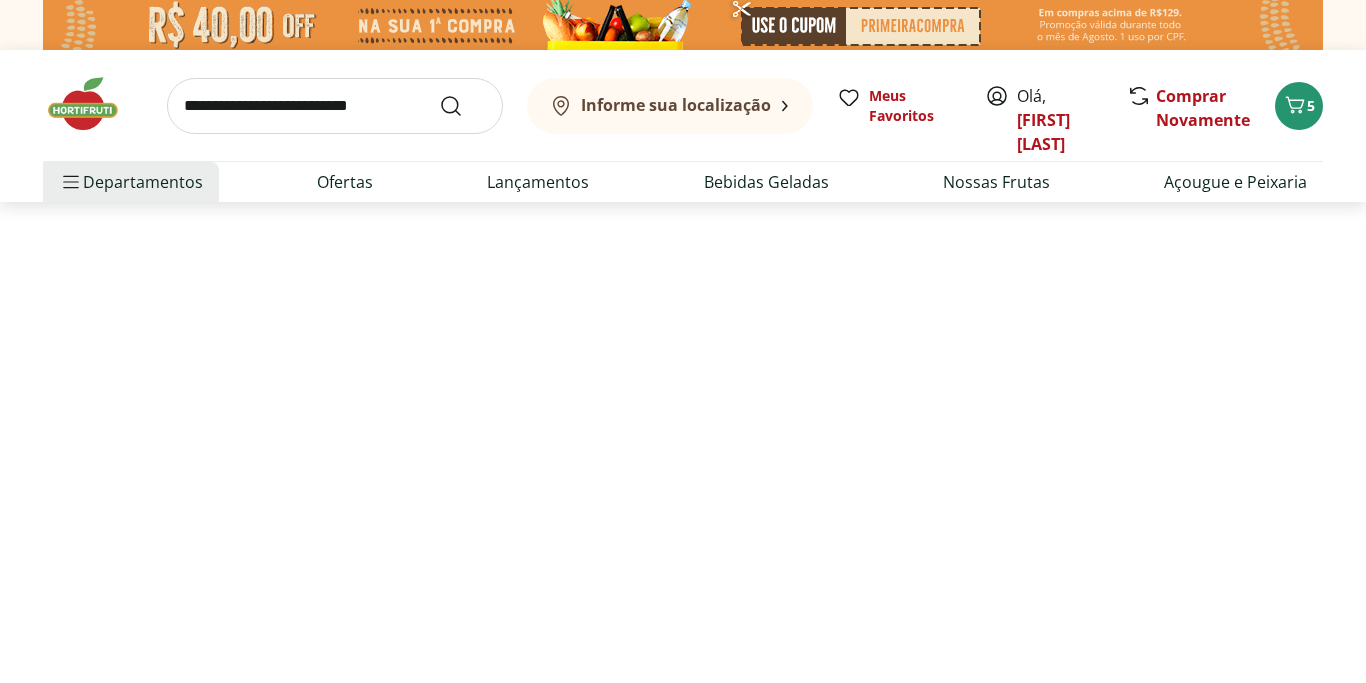 select on "**********" 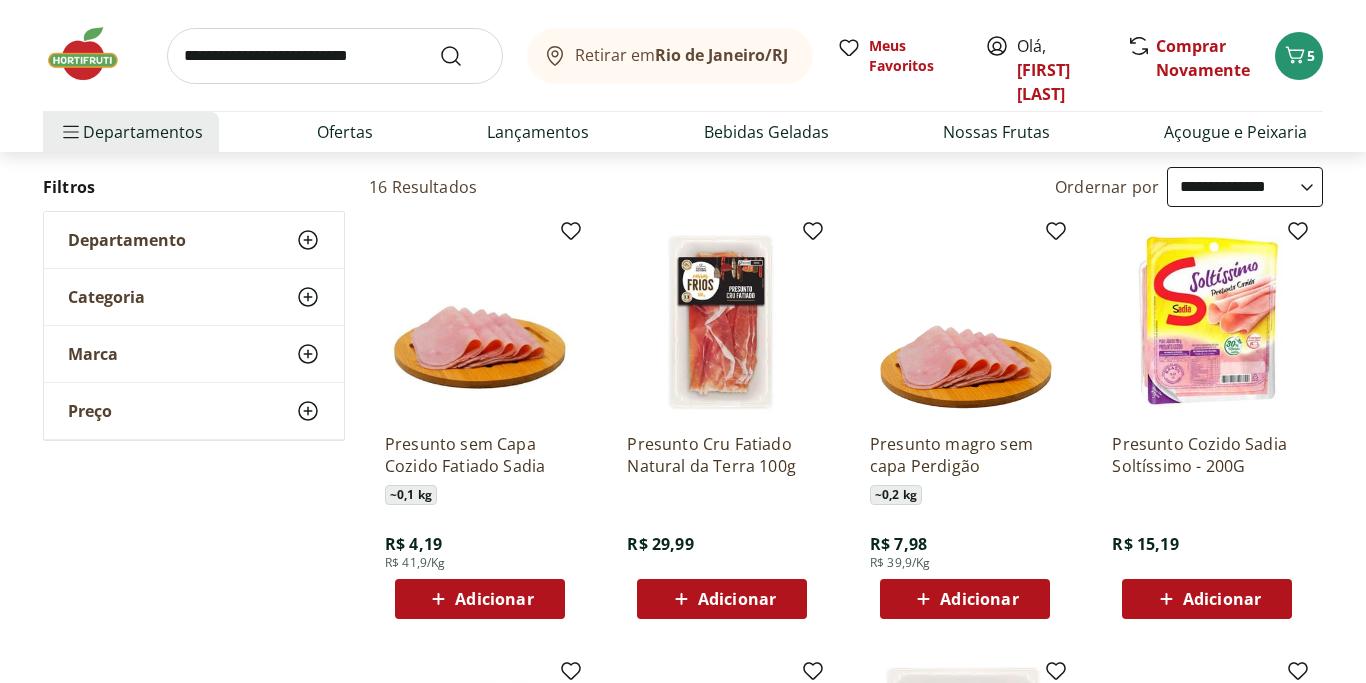 scroll, scrollTop: 199, scrollLeft: 0, axis: vertical 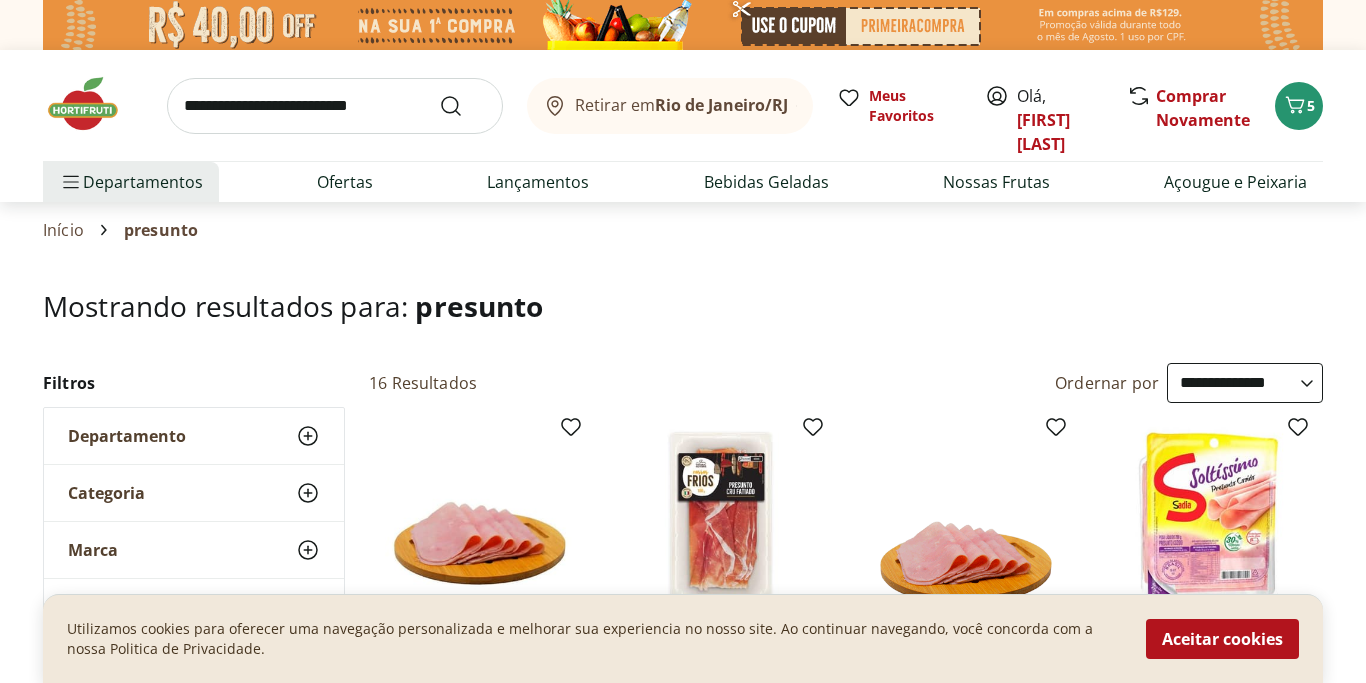 select on "**********" 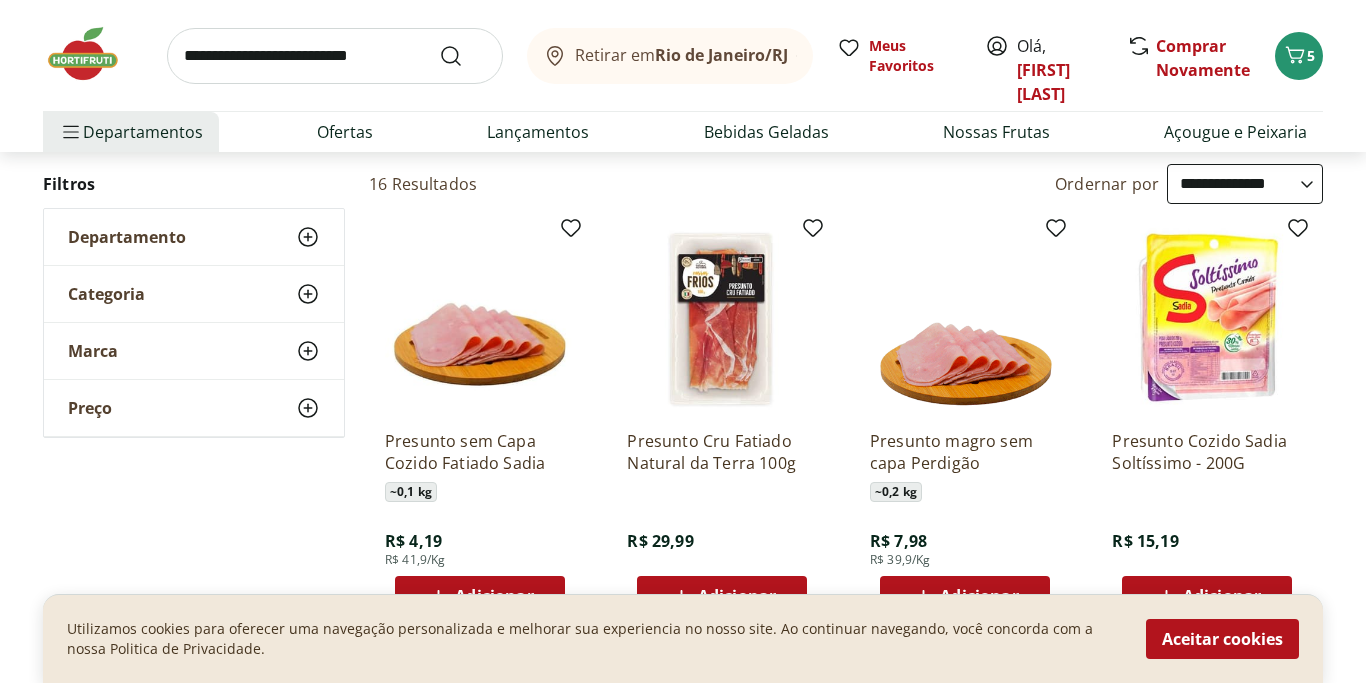 scroll, scrollTop: 0, scrollLeft: 0, axis: both 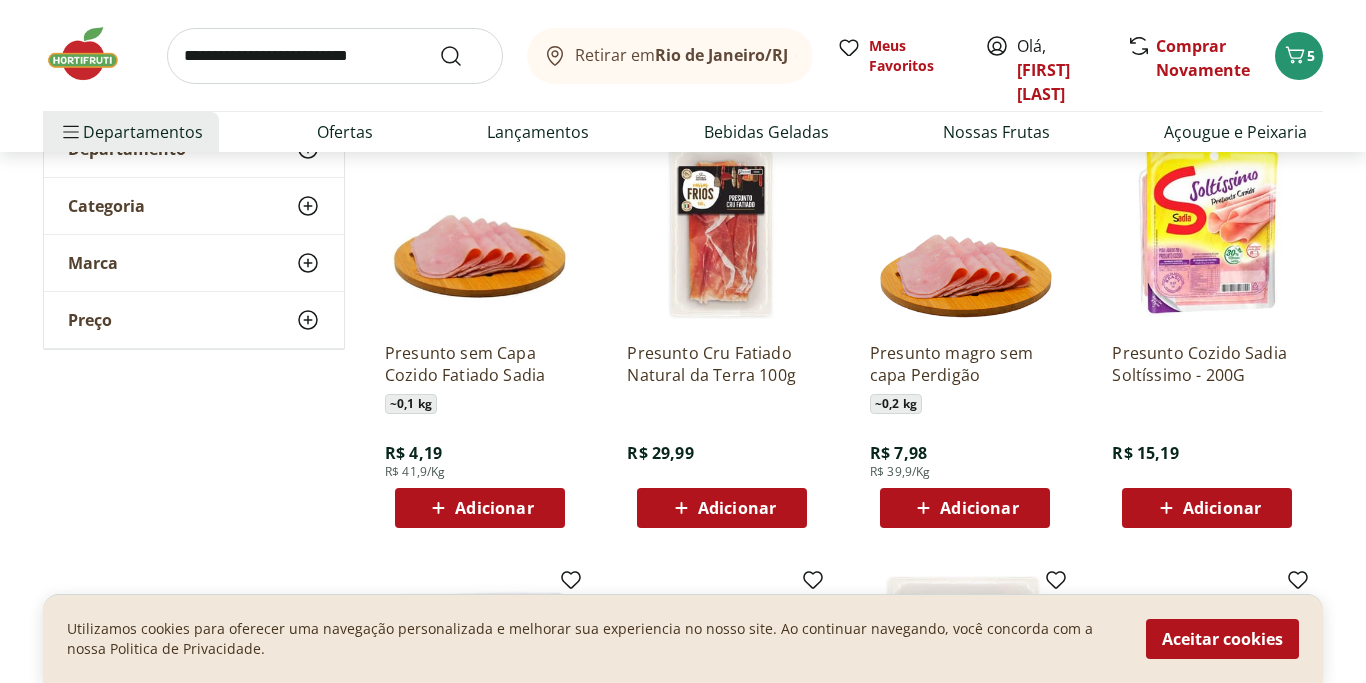 click on "Adicionar" at bounding box center [1222, 508] 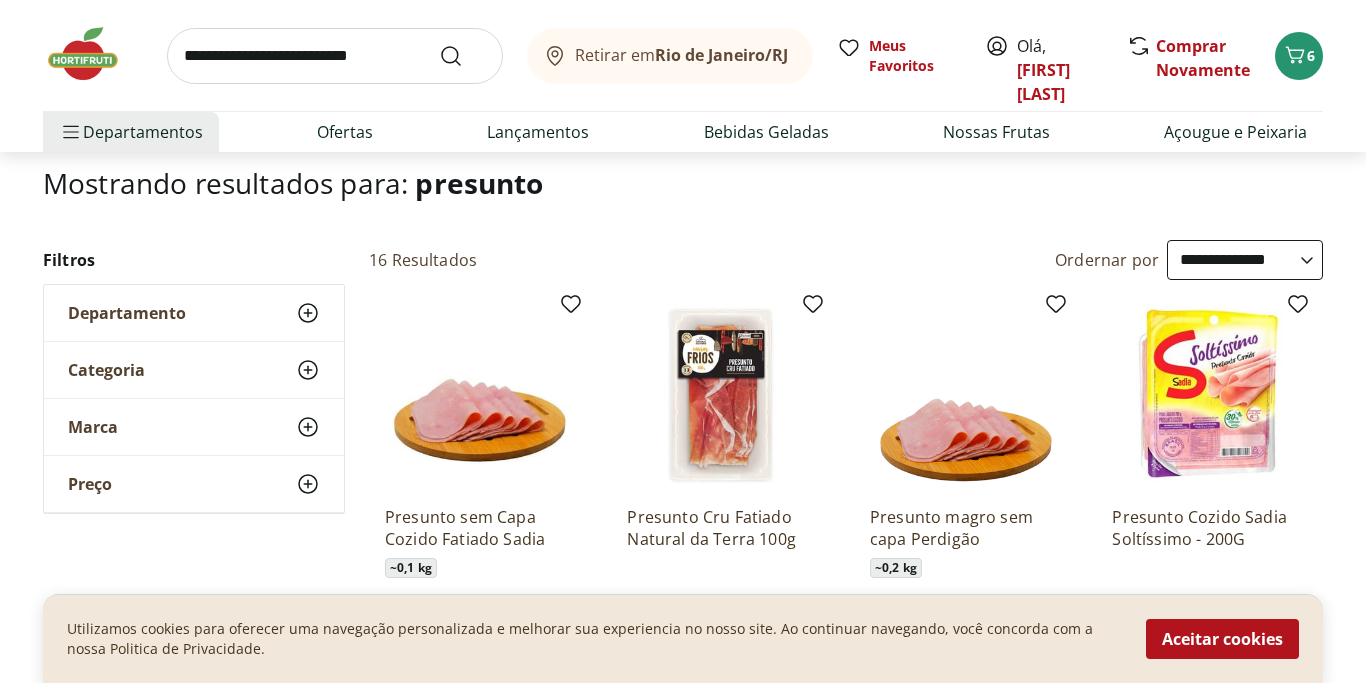 scroll, scrollTop: 0, scrollLeft: 0, axis: both 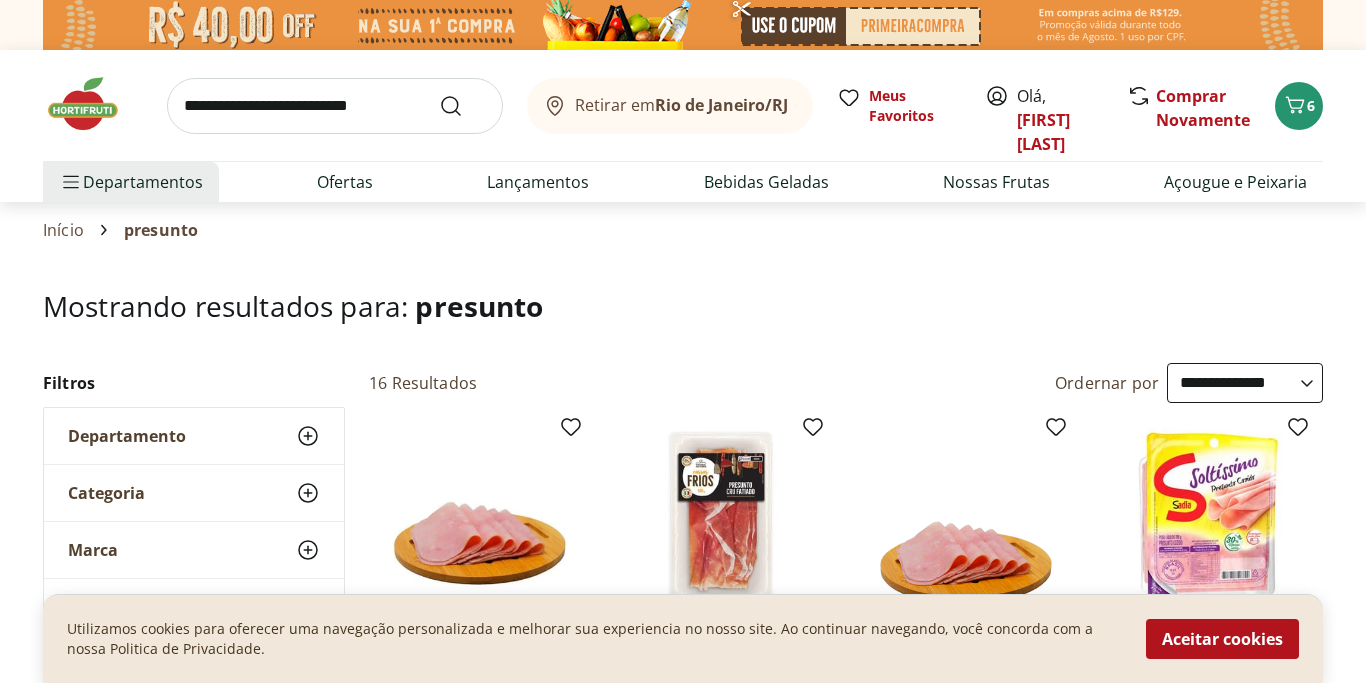 click at bounding box center [335, 106] 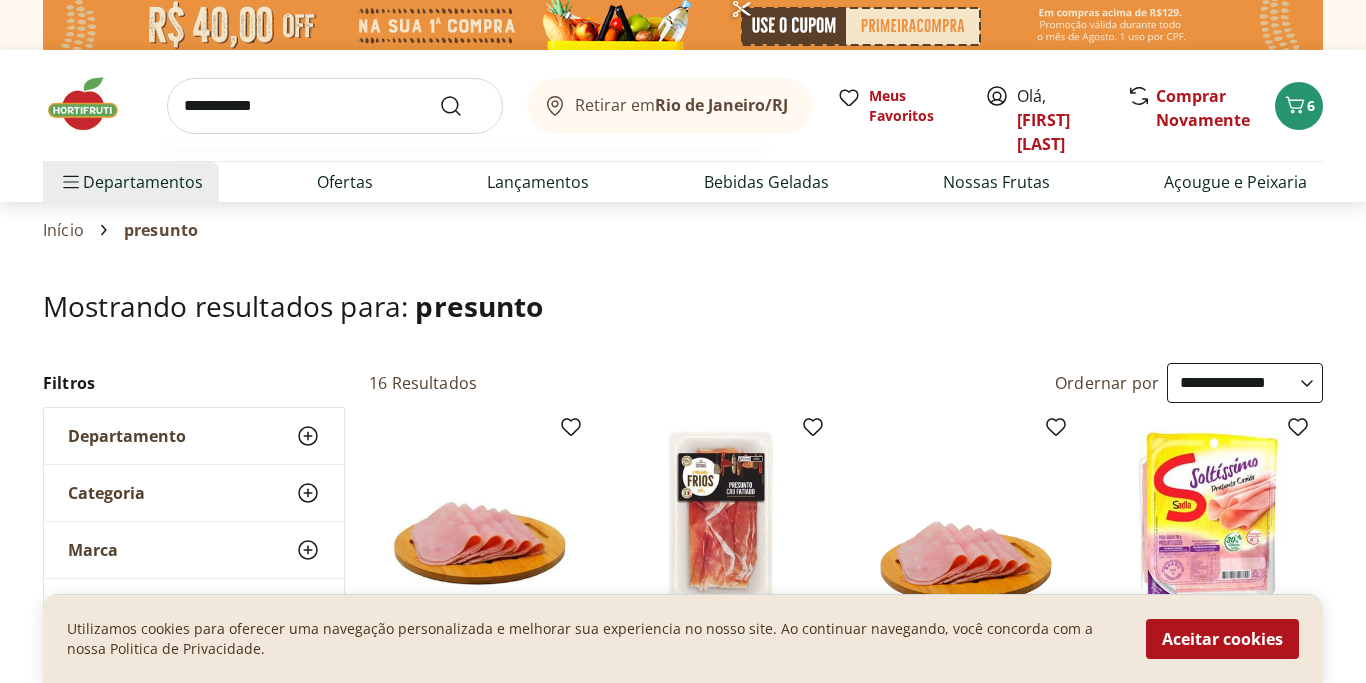 type on "**********" 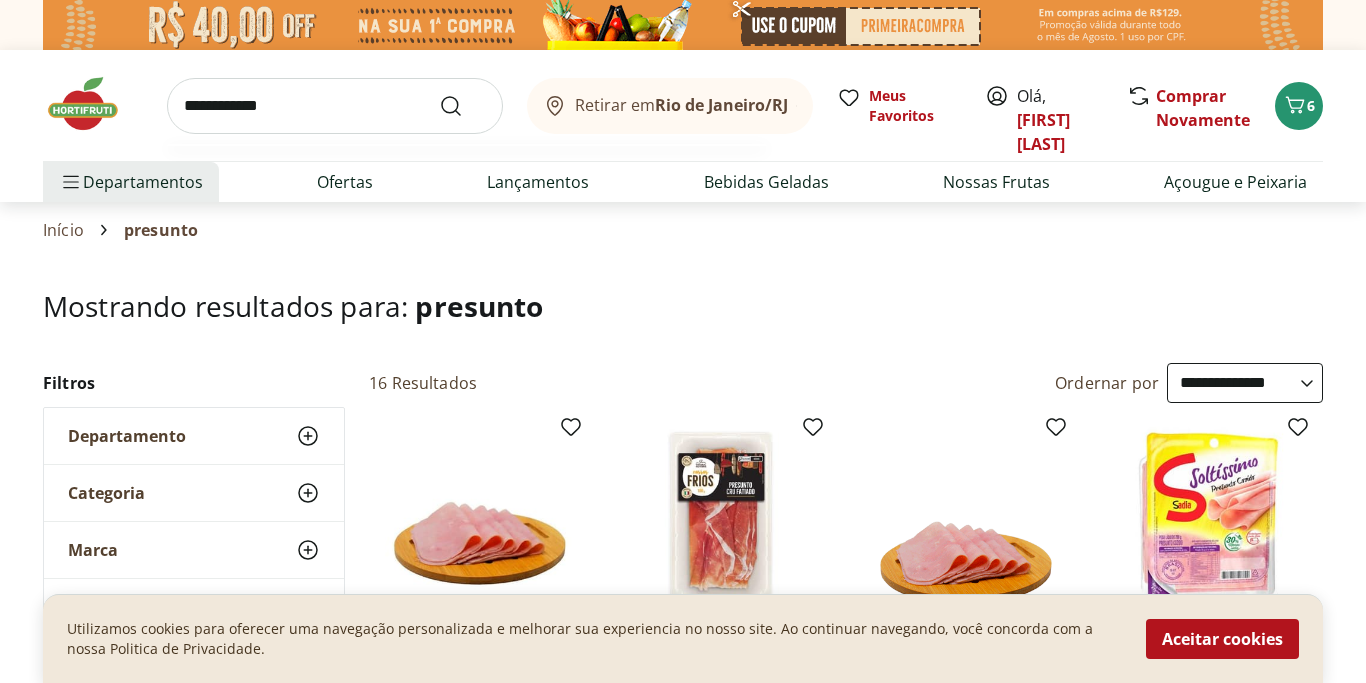 click at bounding box center [463, 106] 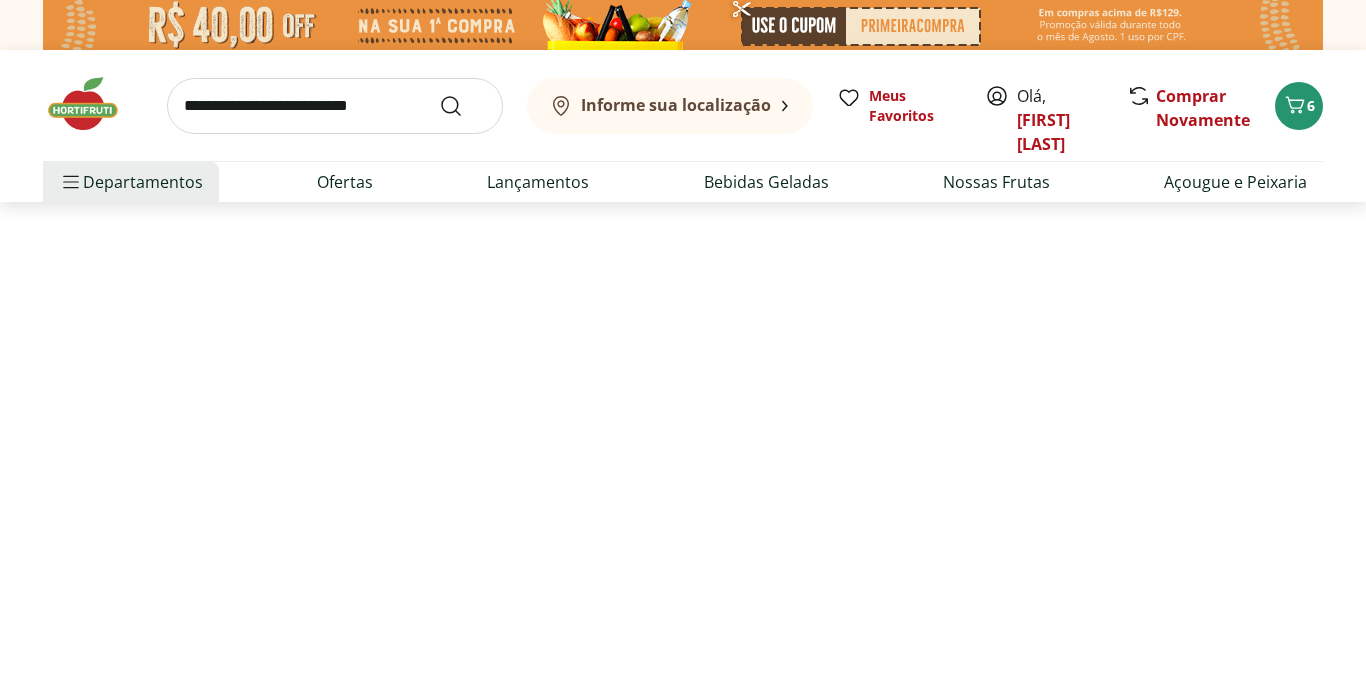 select on "**********" 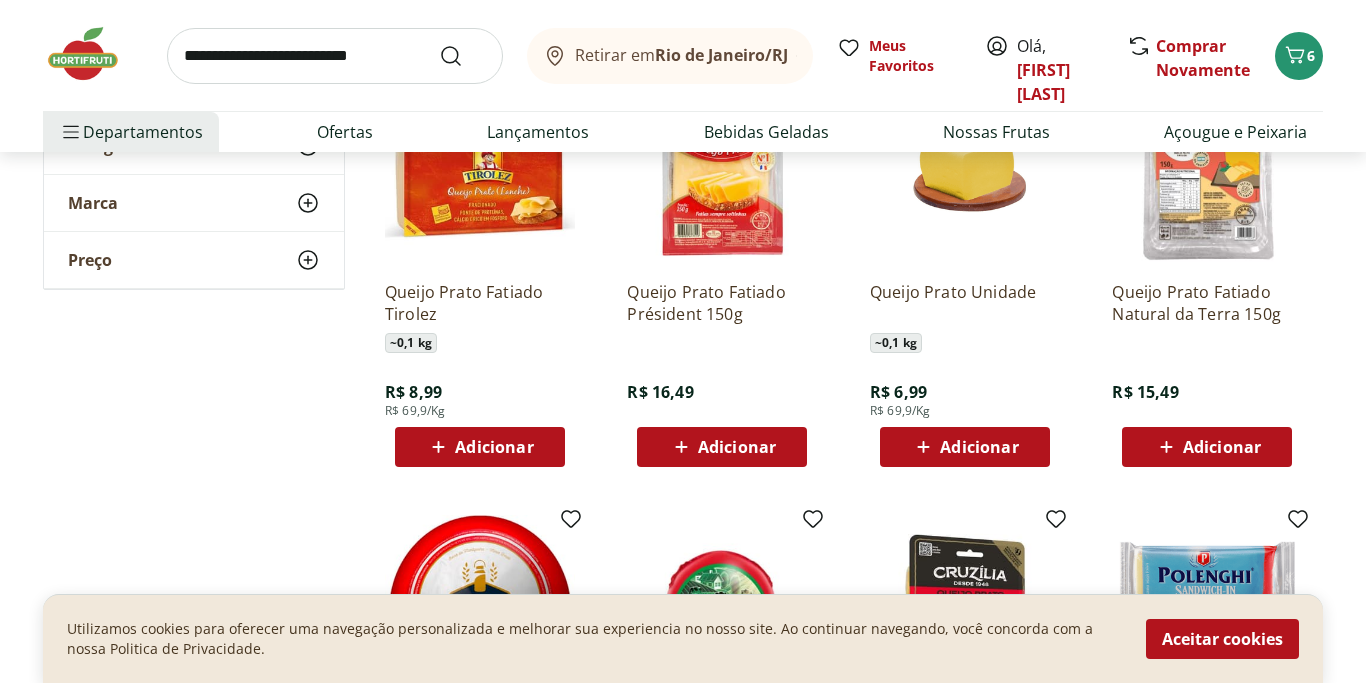 scroll, scrollTop: 354, scrollLeft: 0, axis: vertical 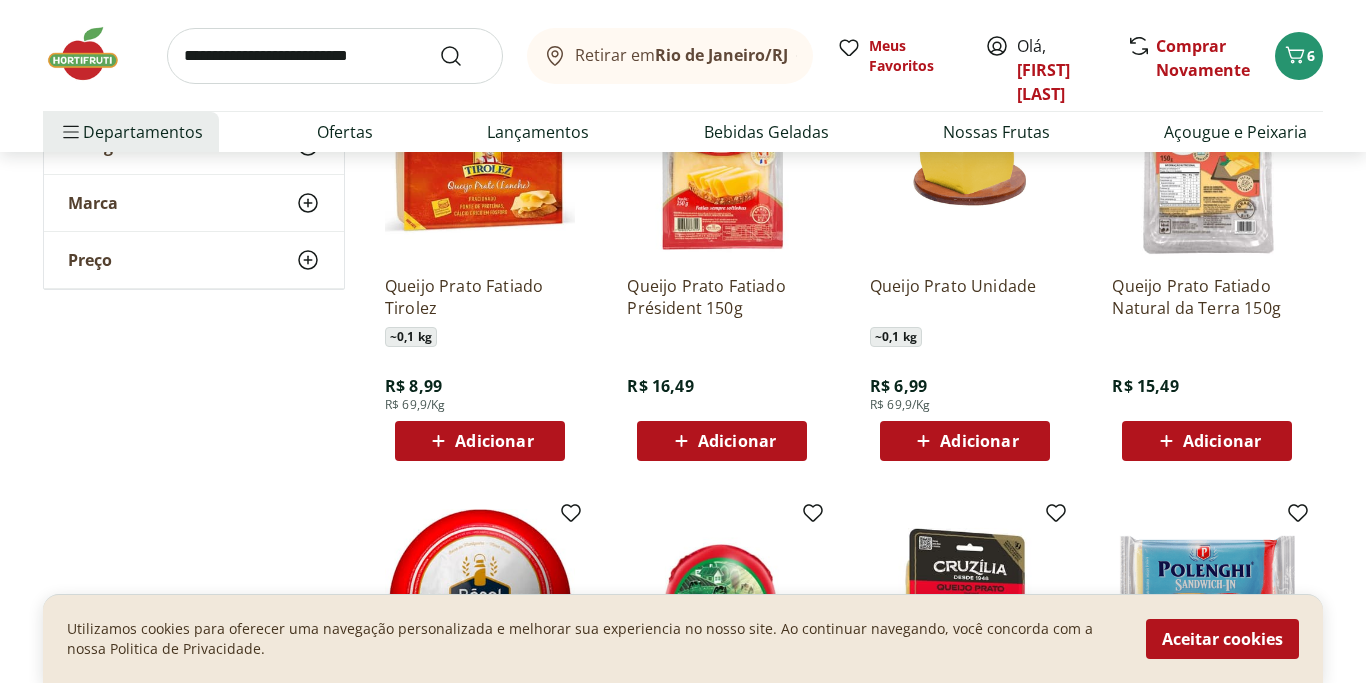 click on "Adicionar" at bounding box center (737, 441) 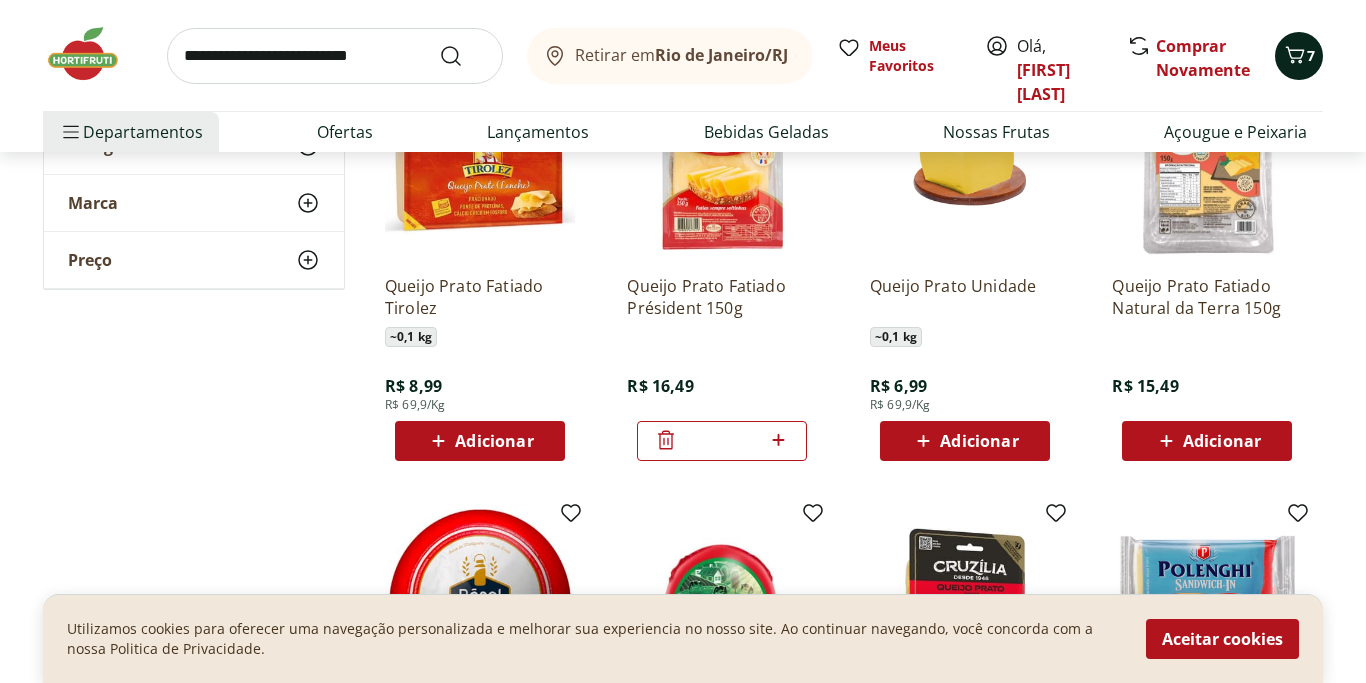 click 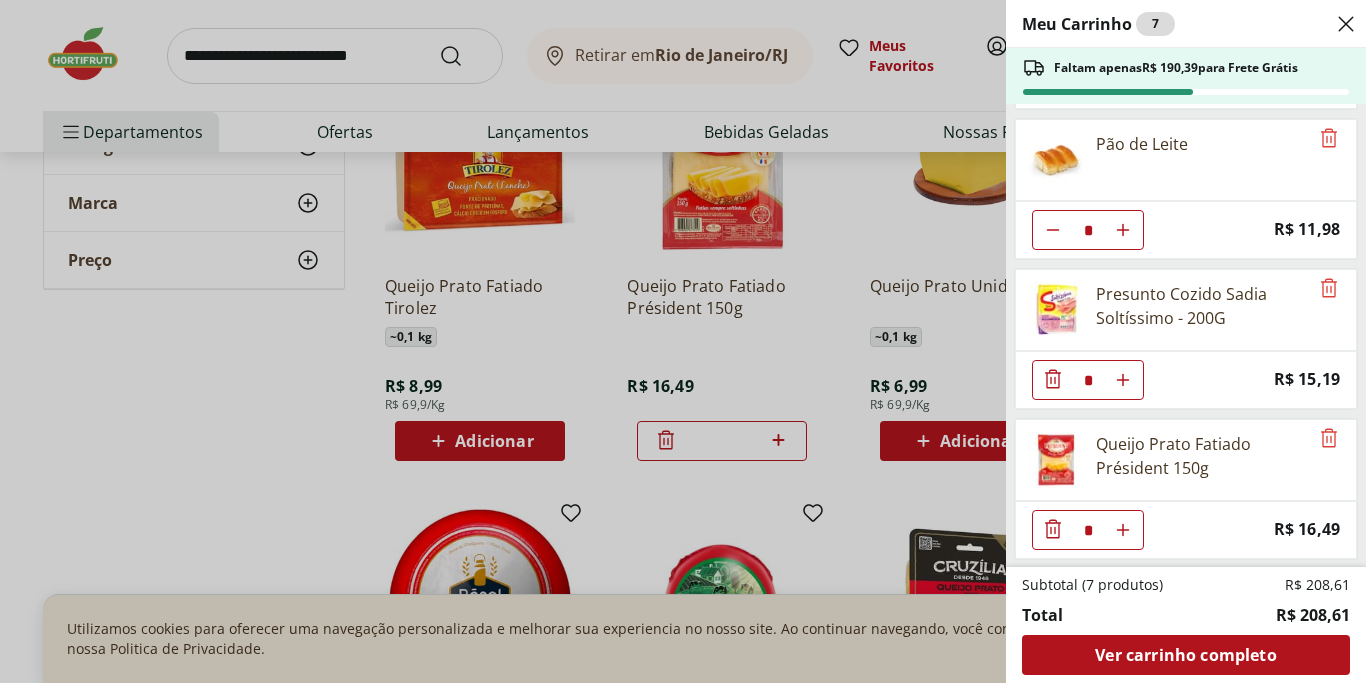 scroll, scrollTop: 445, scrollLeft: 0, axis: vertical 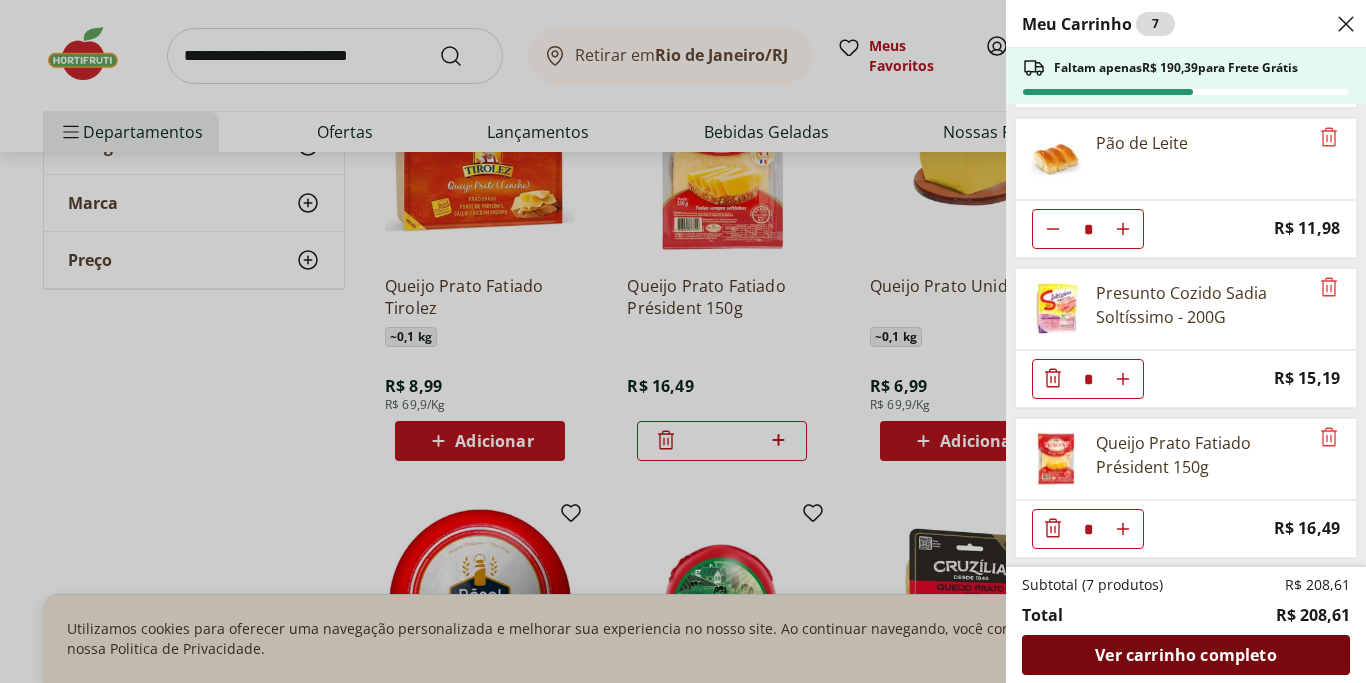 click on "Ver carrinho completo" at bounding box center [1185, 655] 